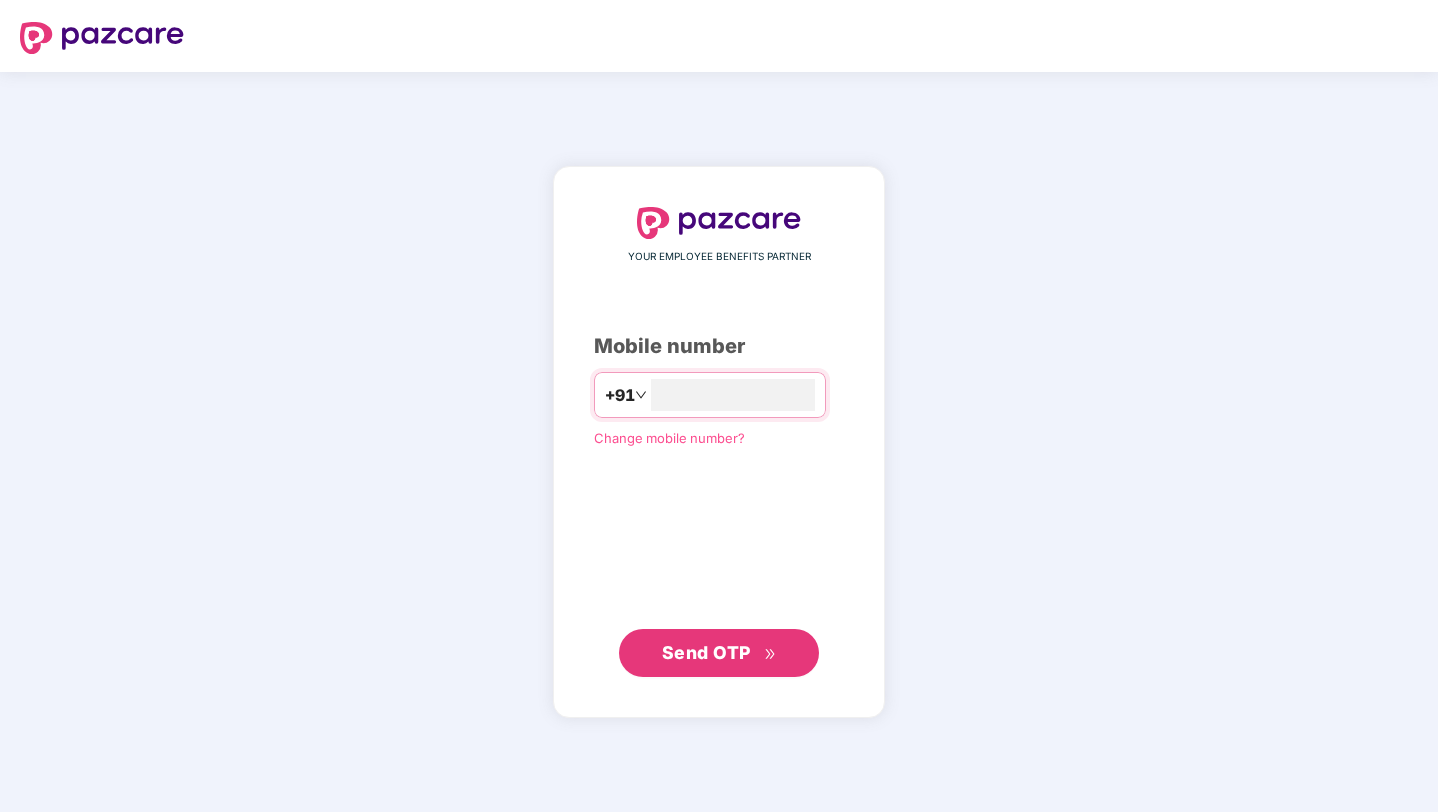 scroll, scrollTop: 0, scrollLeft: 0, axis: both 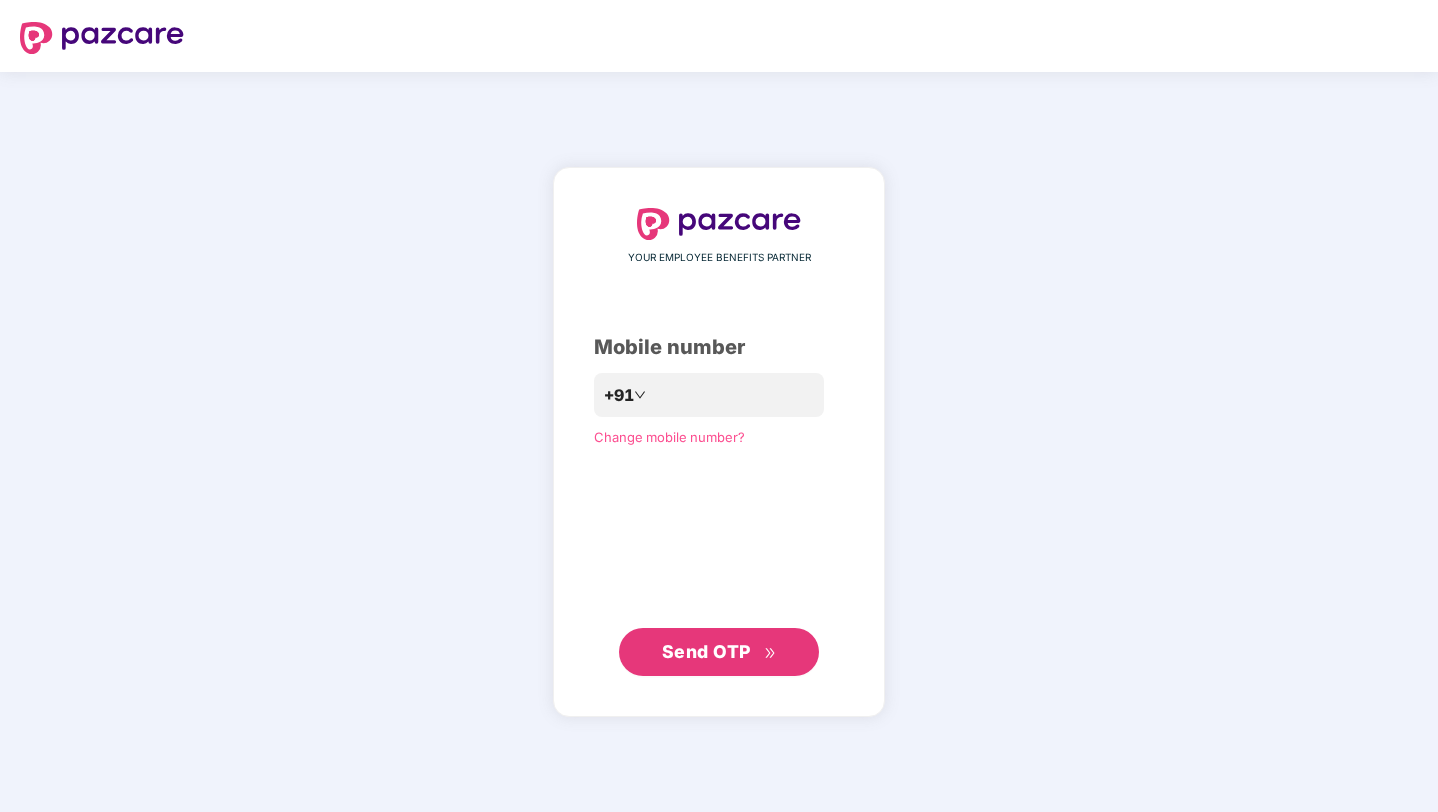 click on "Send OTP" at bounding box center [706, 651] 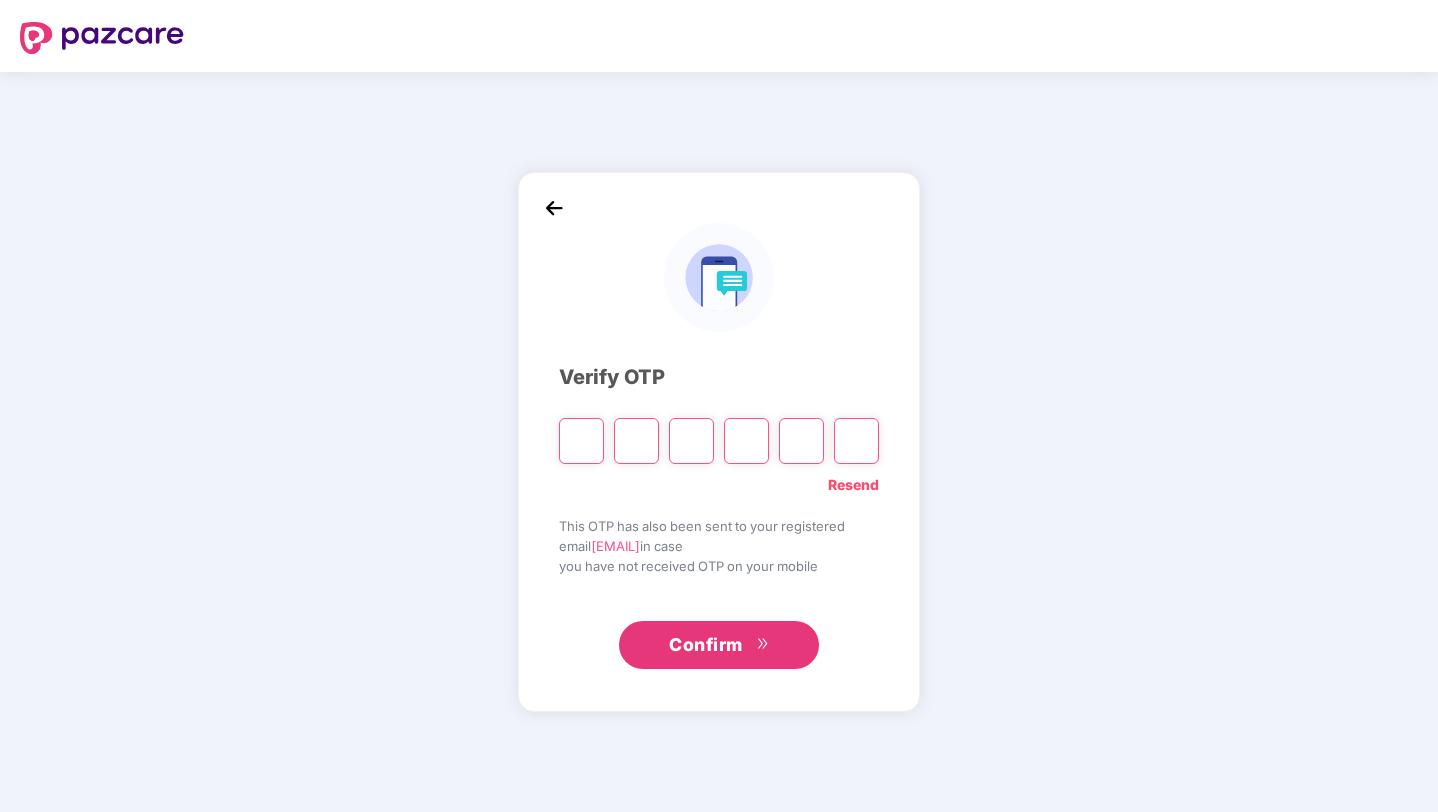 type on "*" 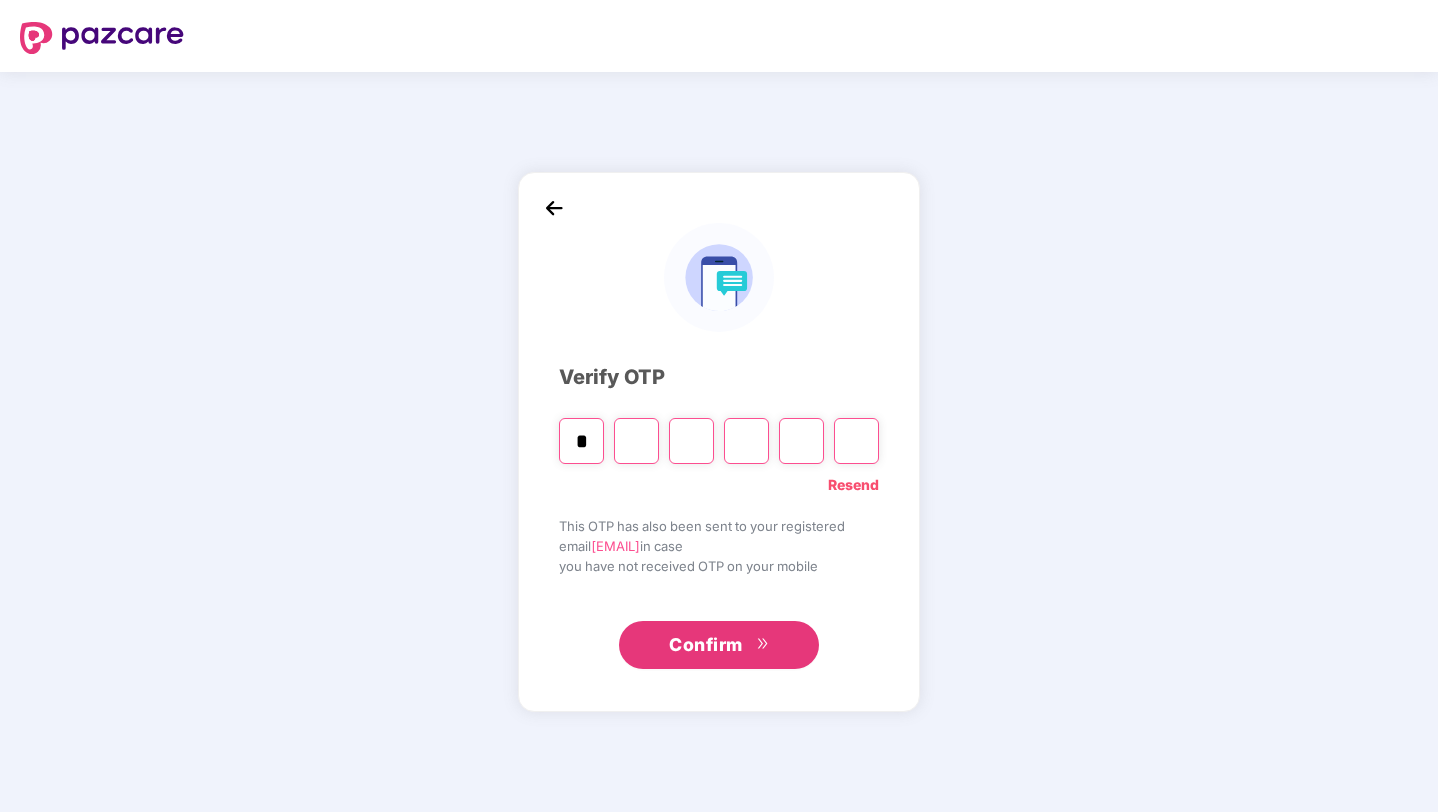 type on "*" 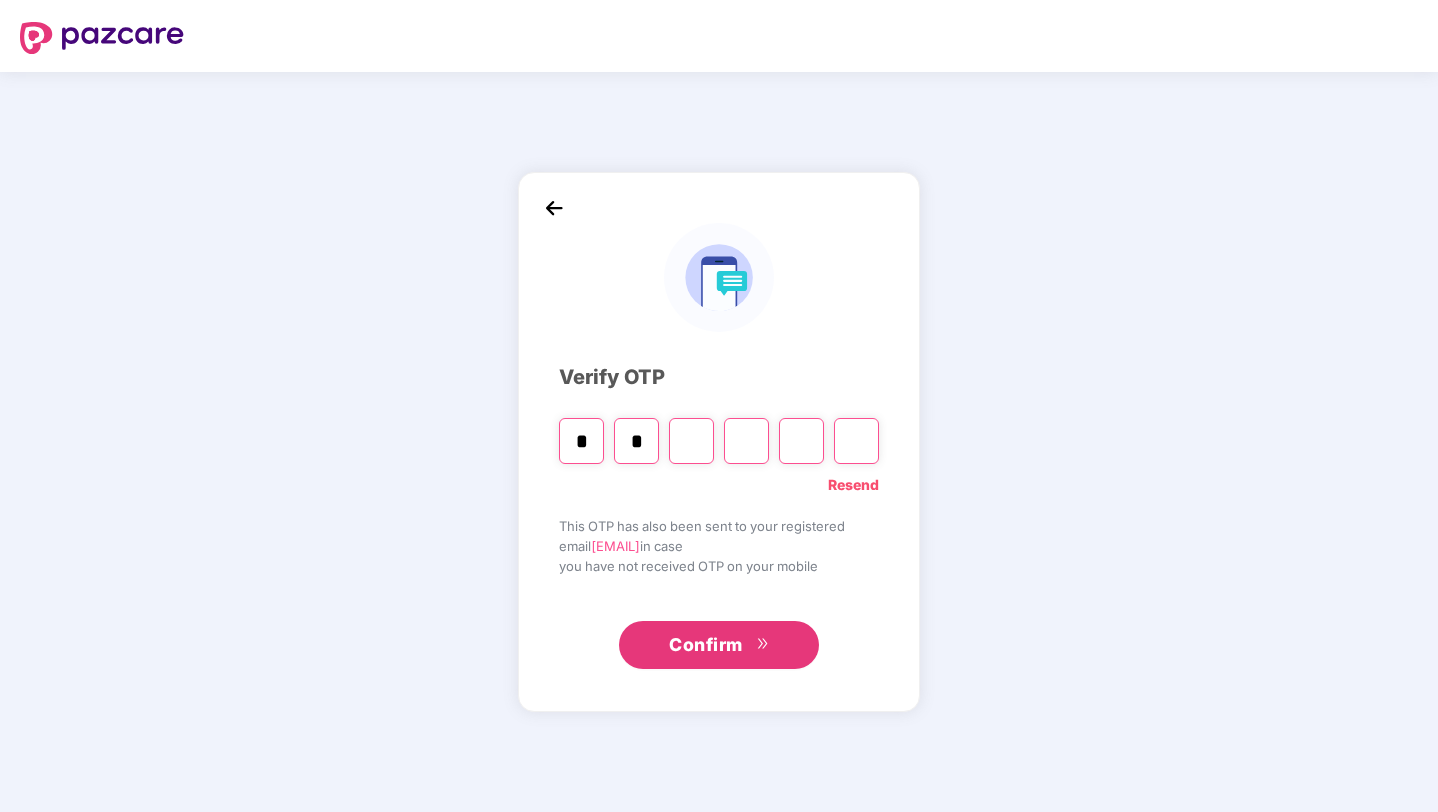 type on "*" 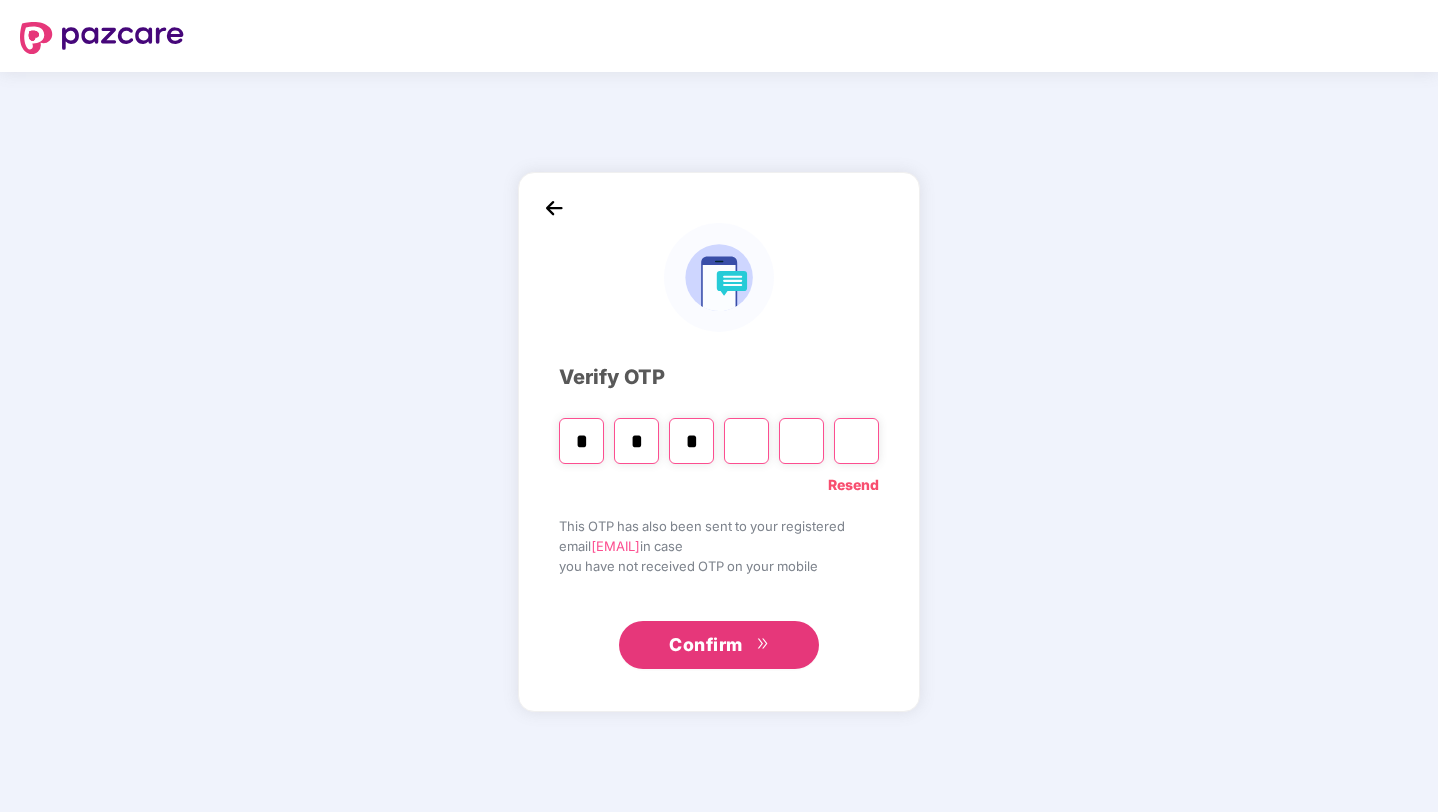 type on "*" 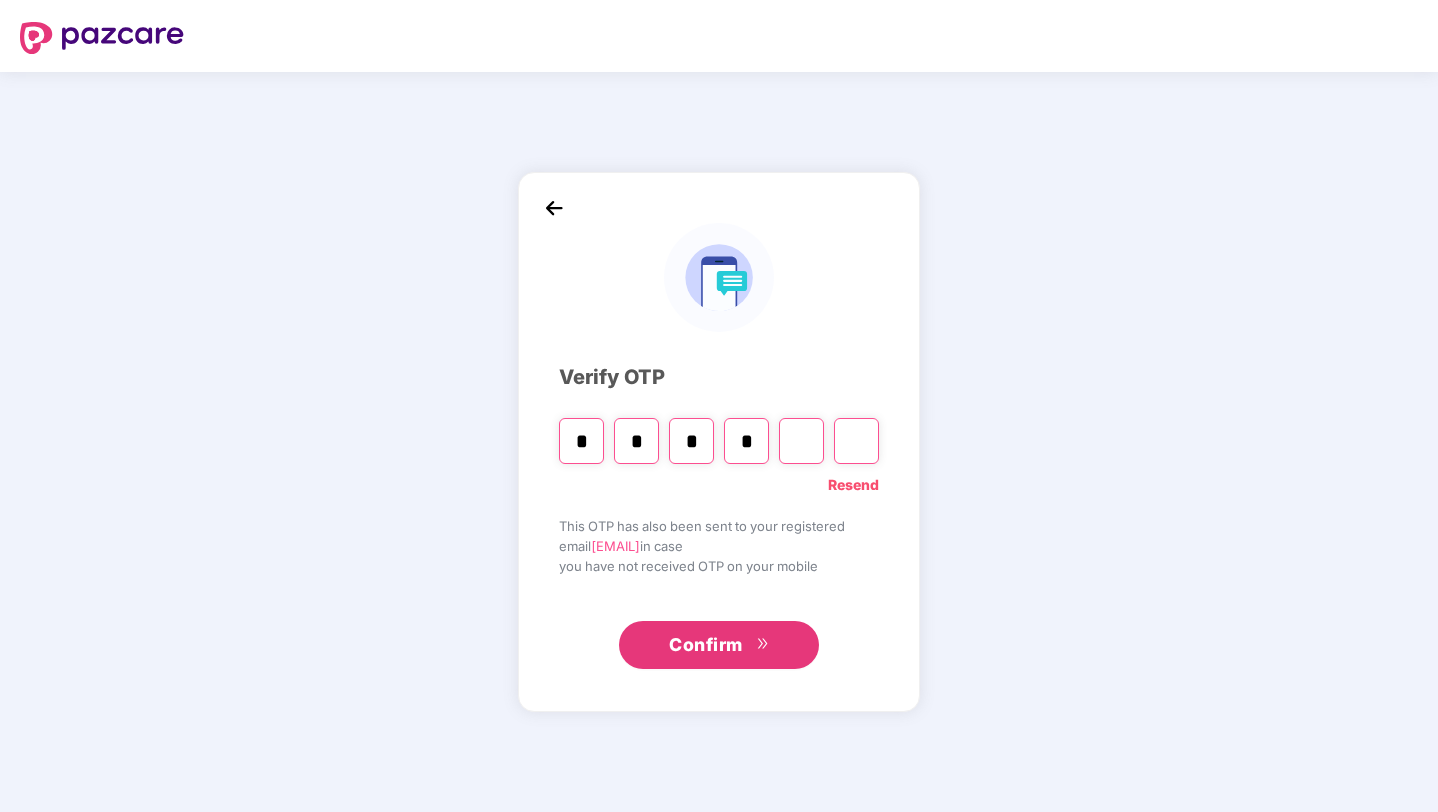 type on "*" 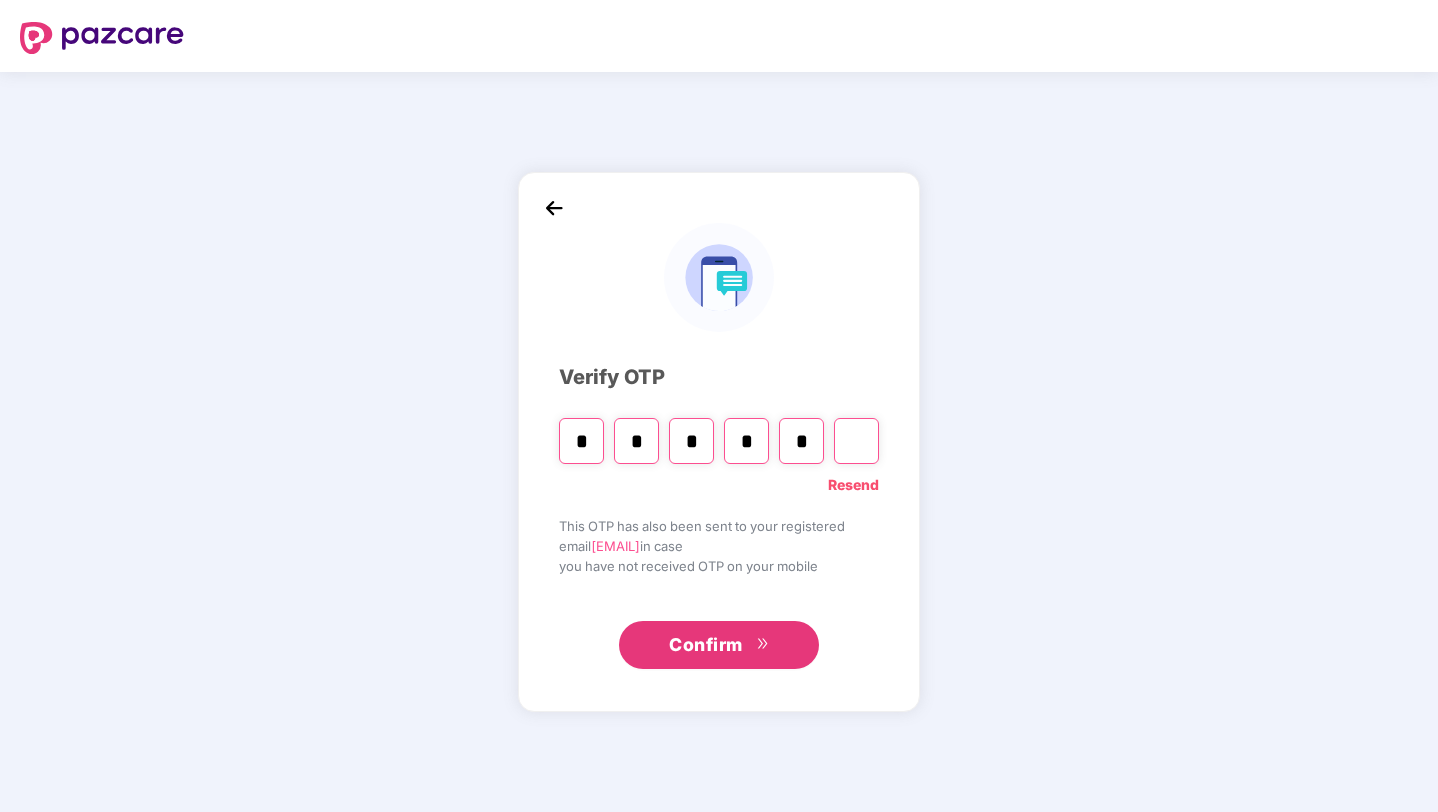 type on "*" 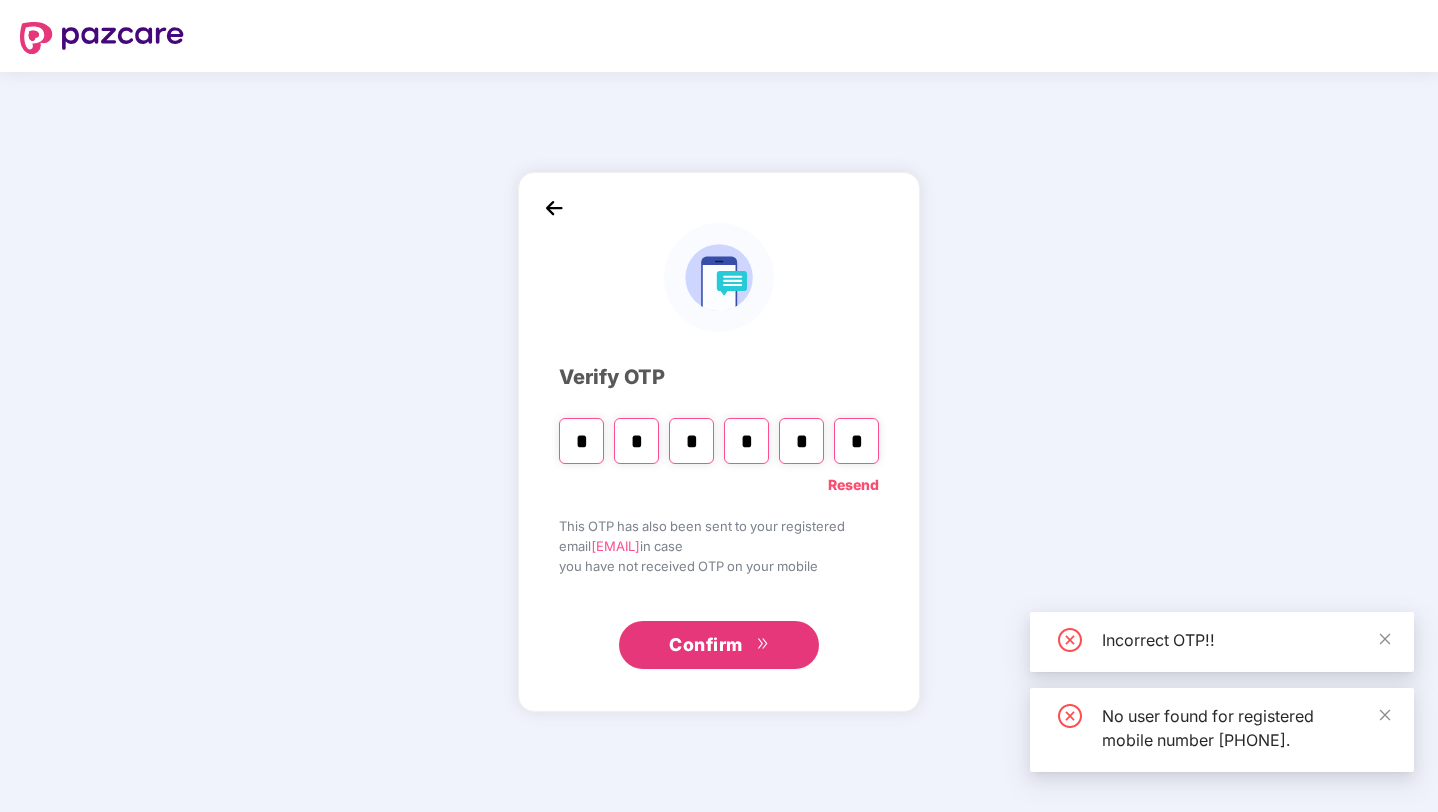 type 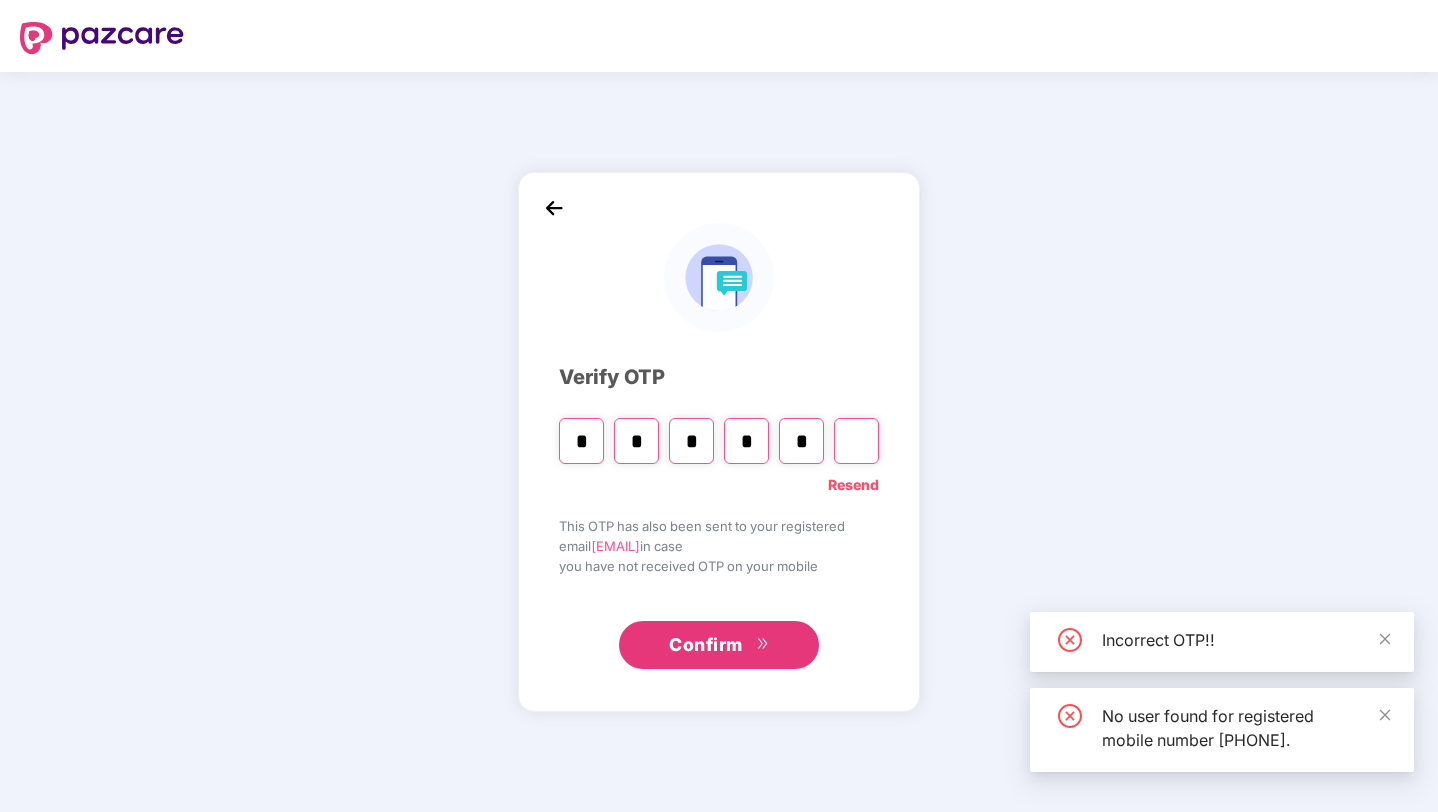 type on "*" 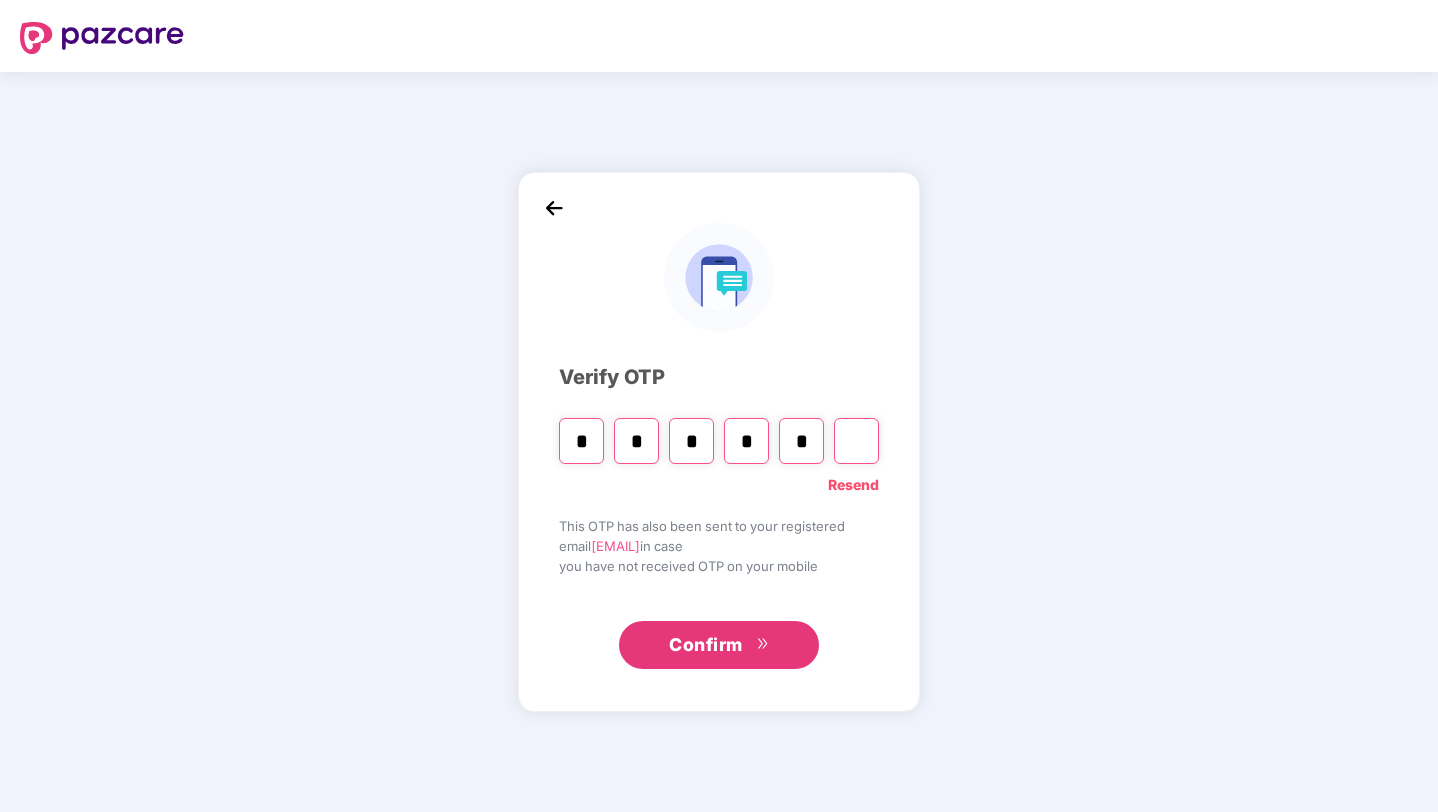click on "*" at bounding box center (801, 441) 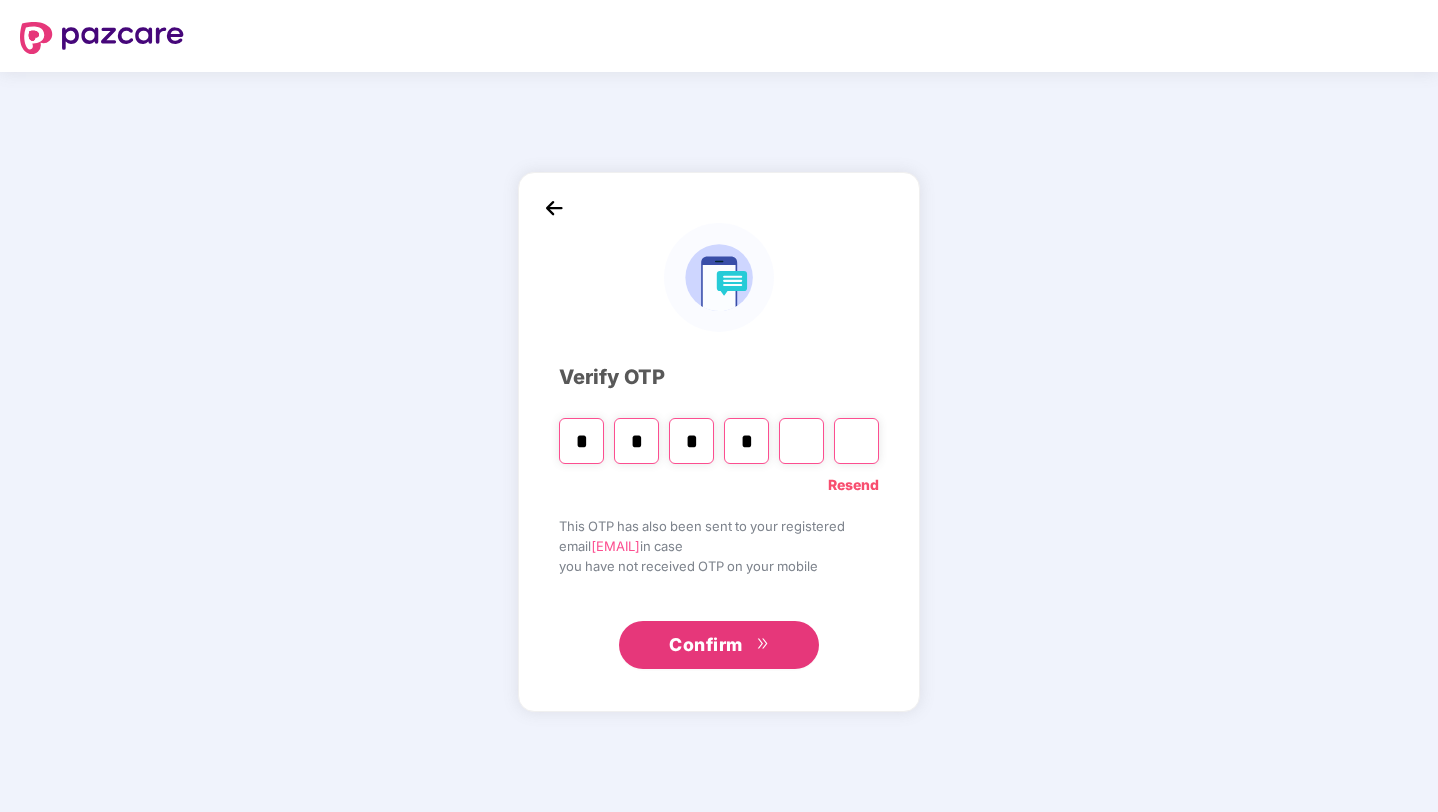 type on "*" 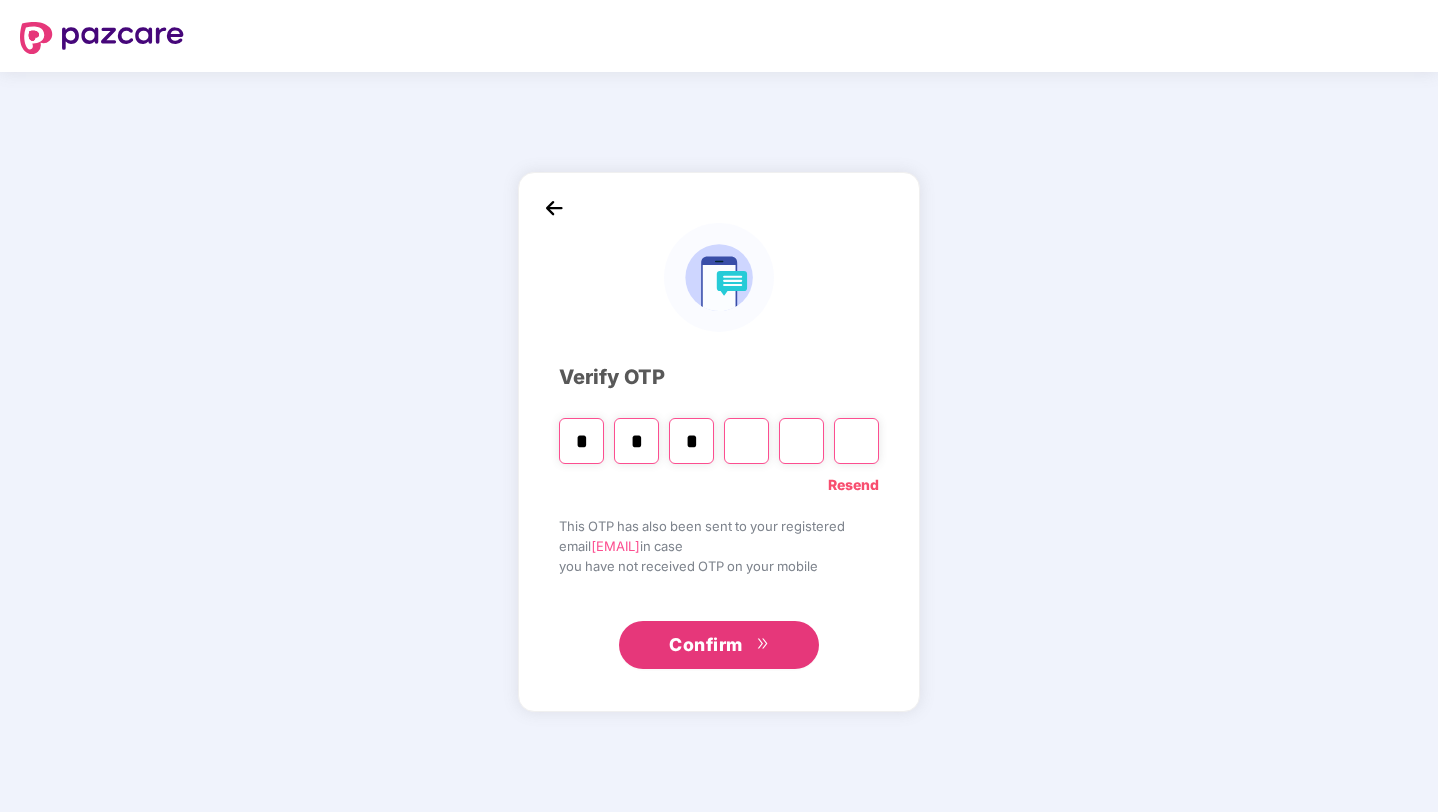 type 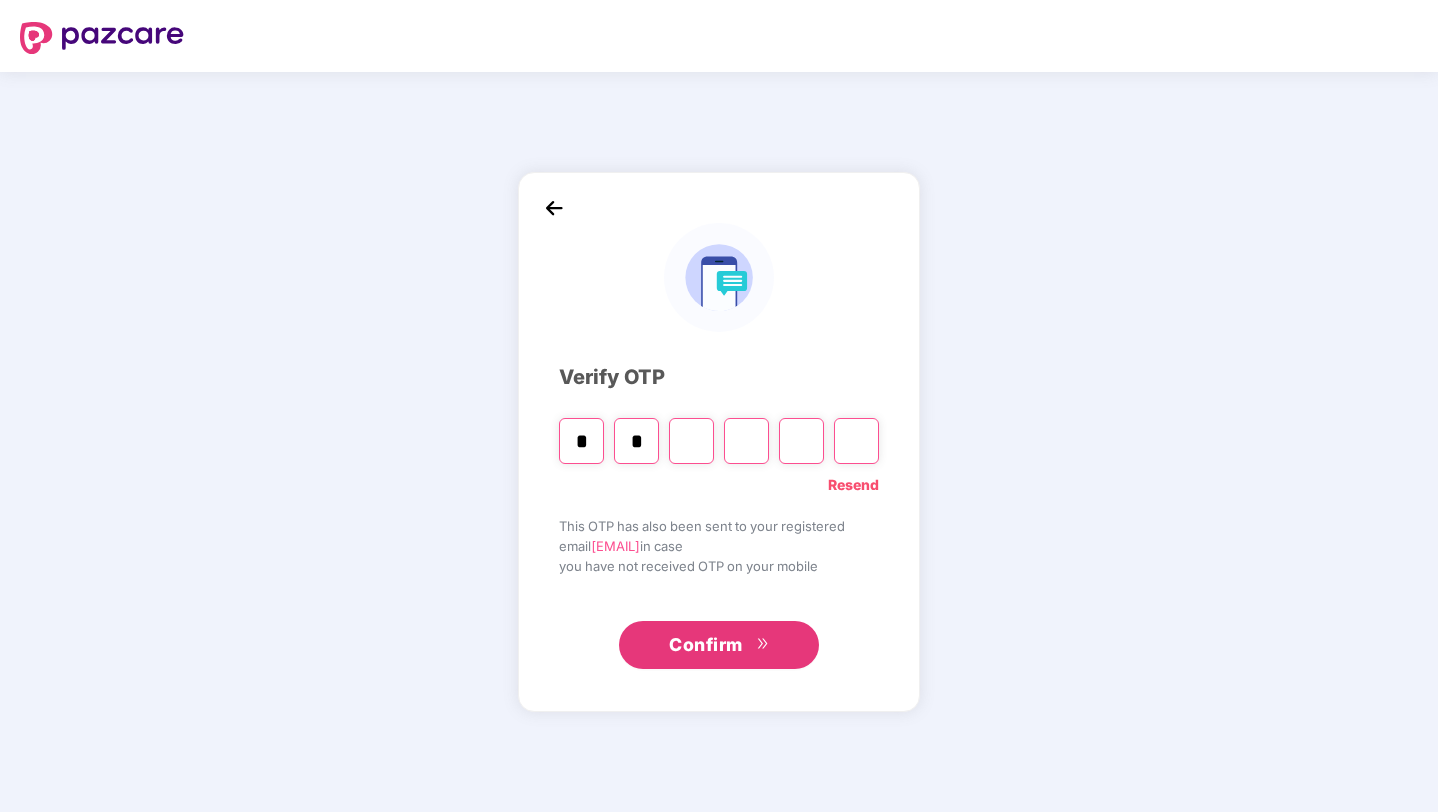 type 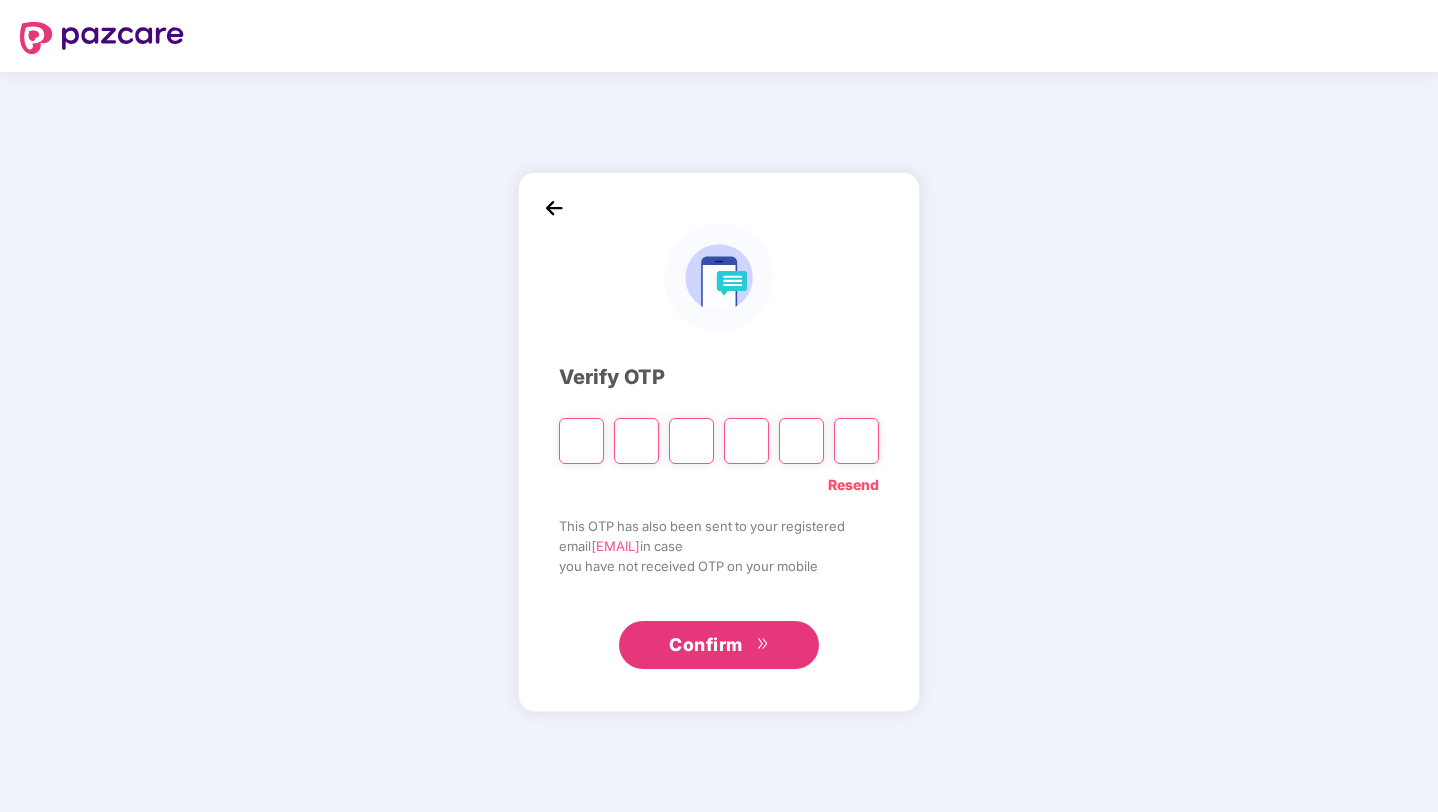 type on "*" 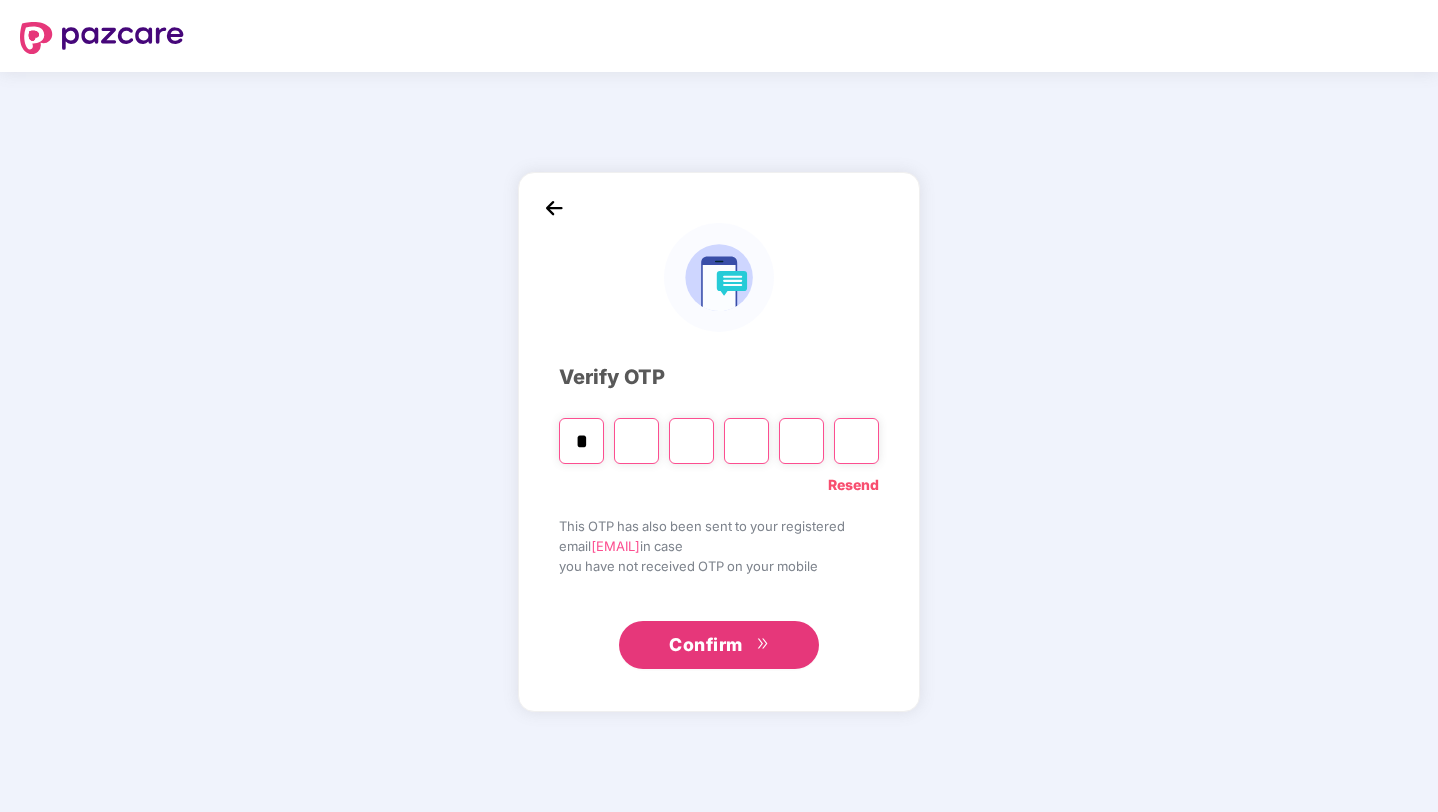 type on "*" 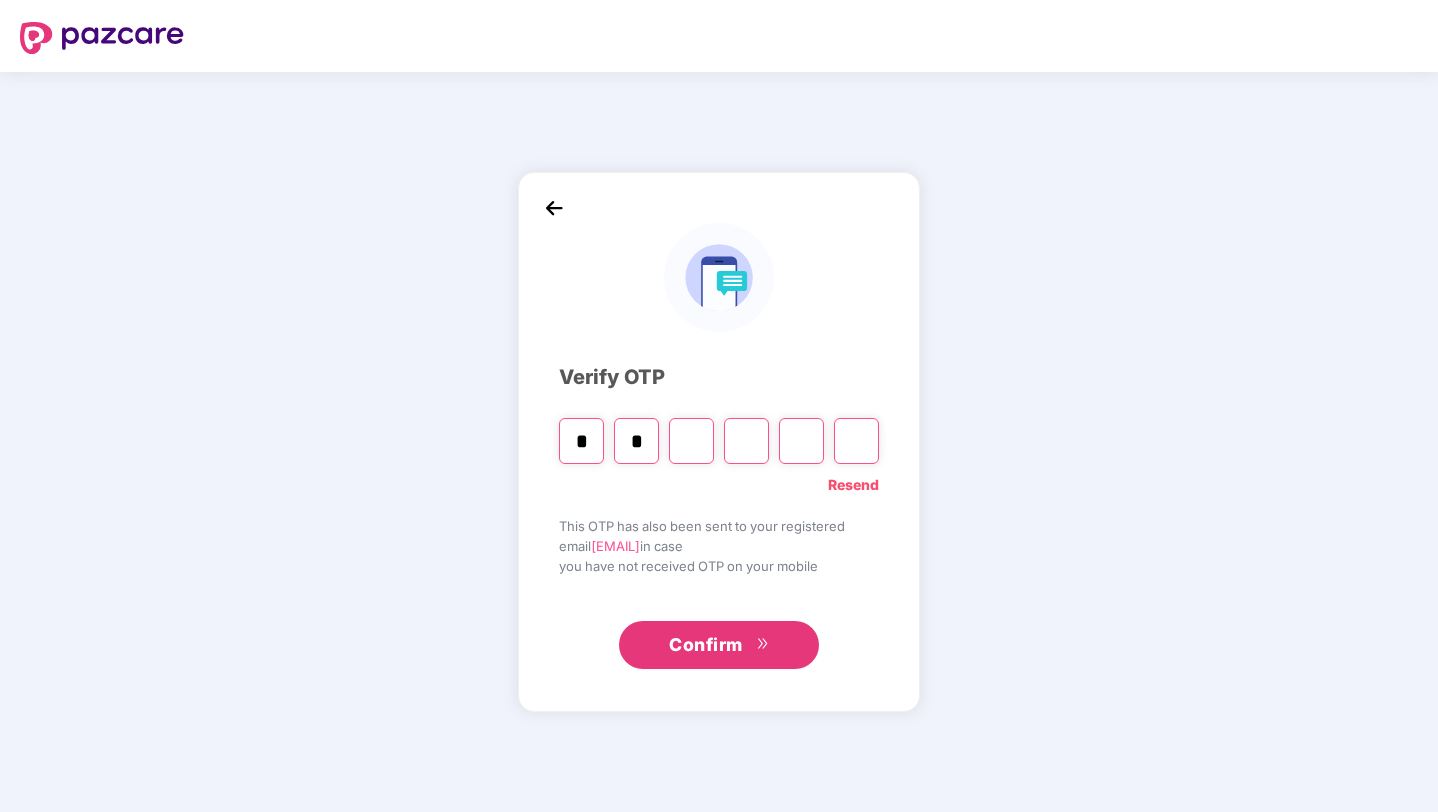 type on "*" 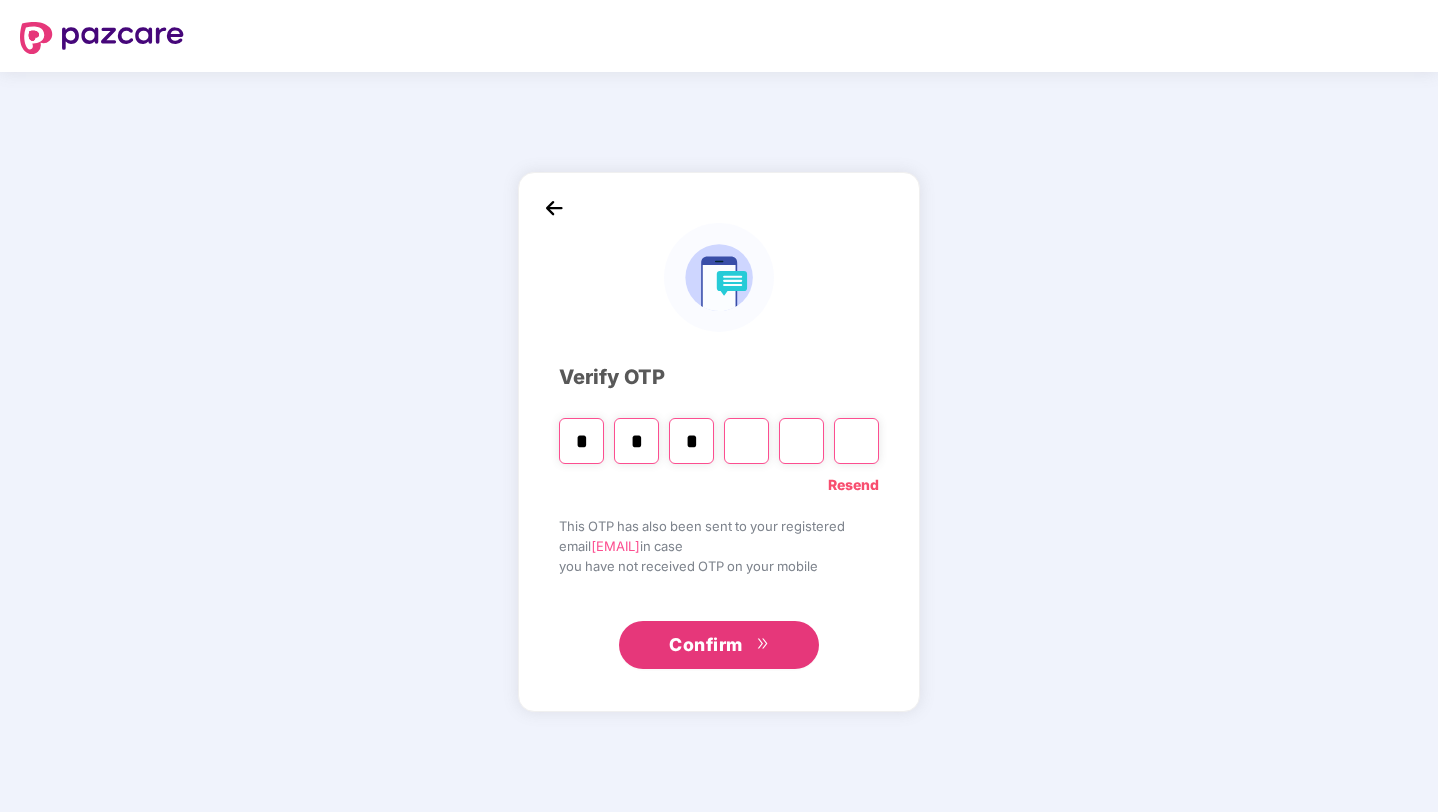 type on "*" 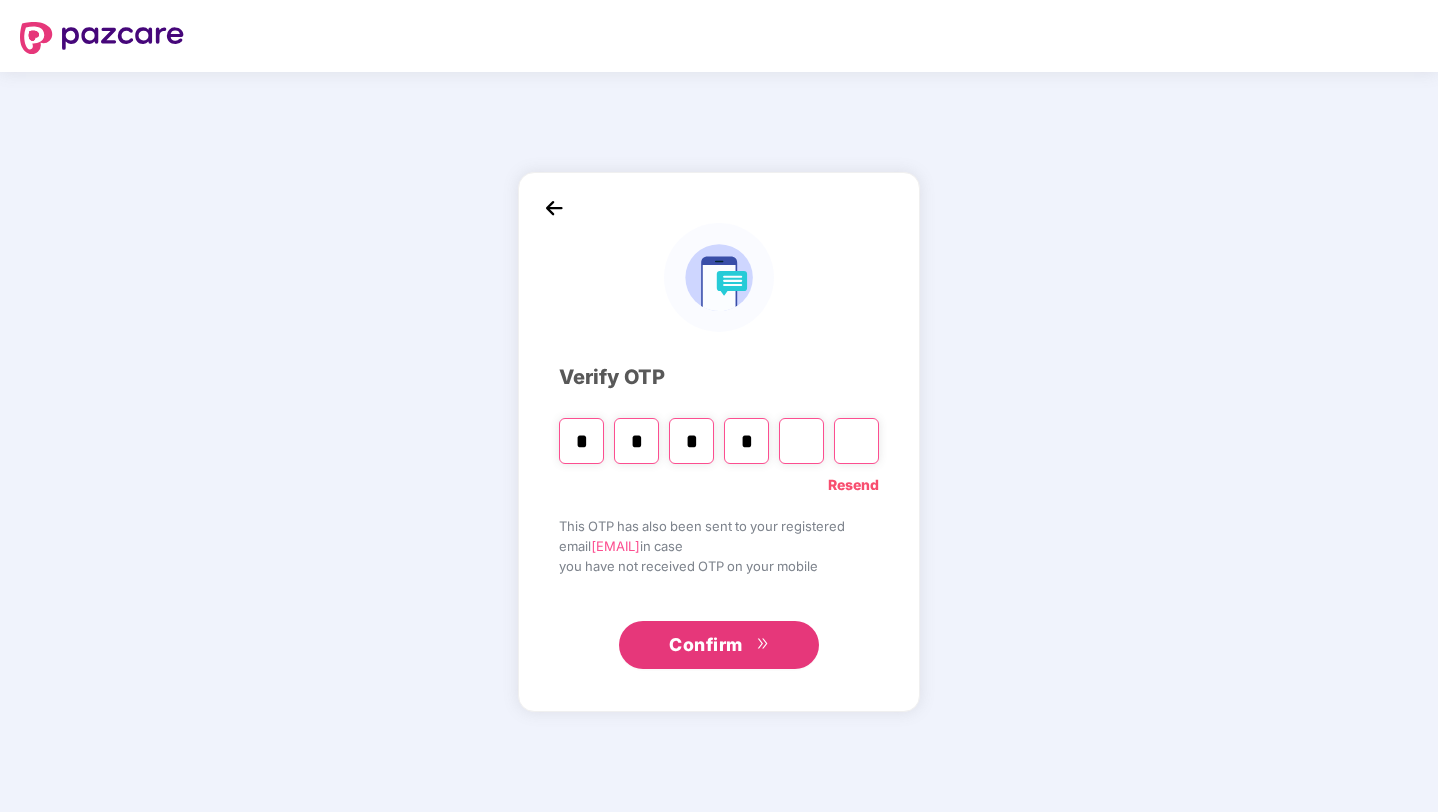 type on "*" 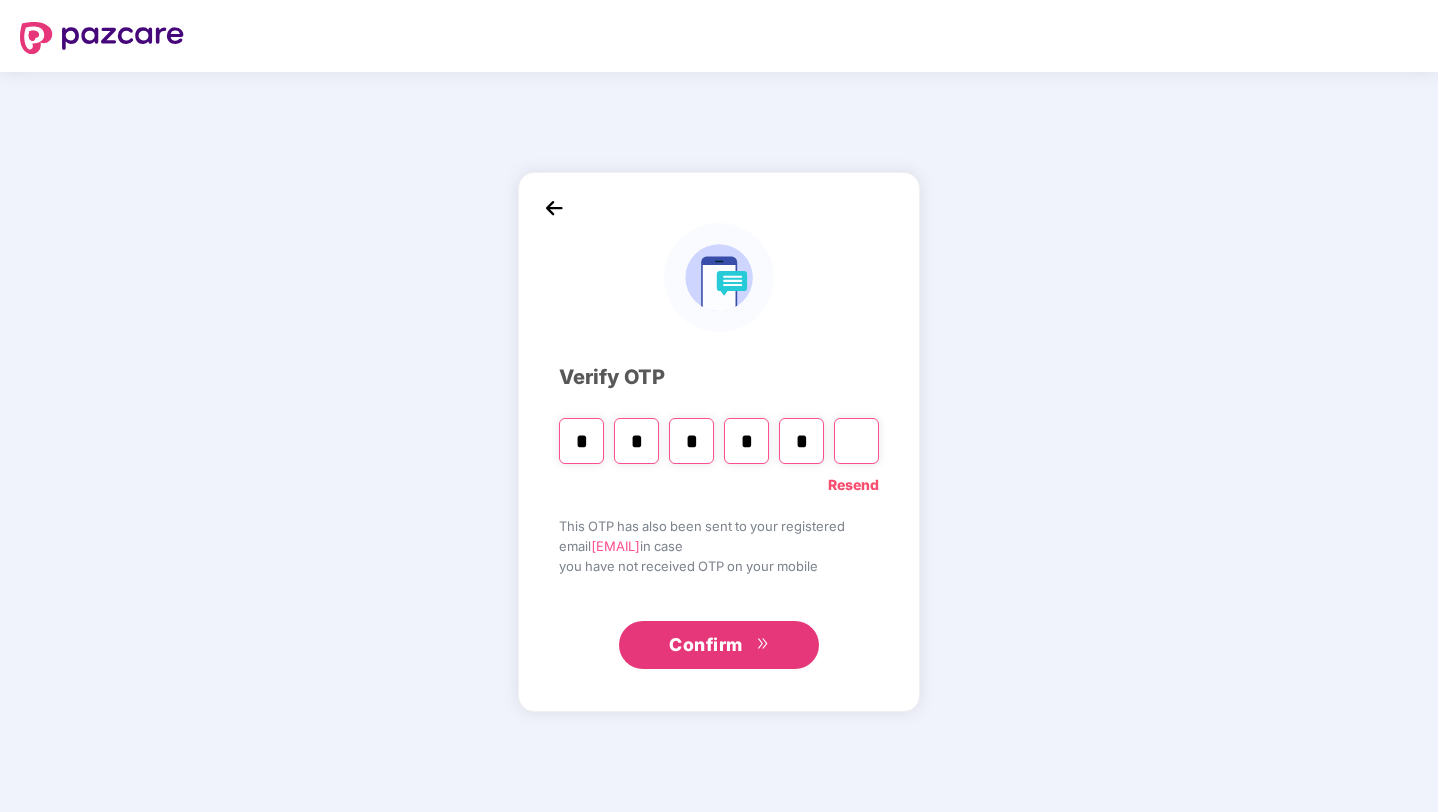 type on "*" 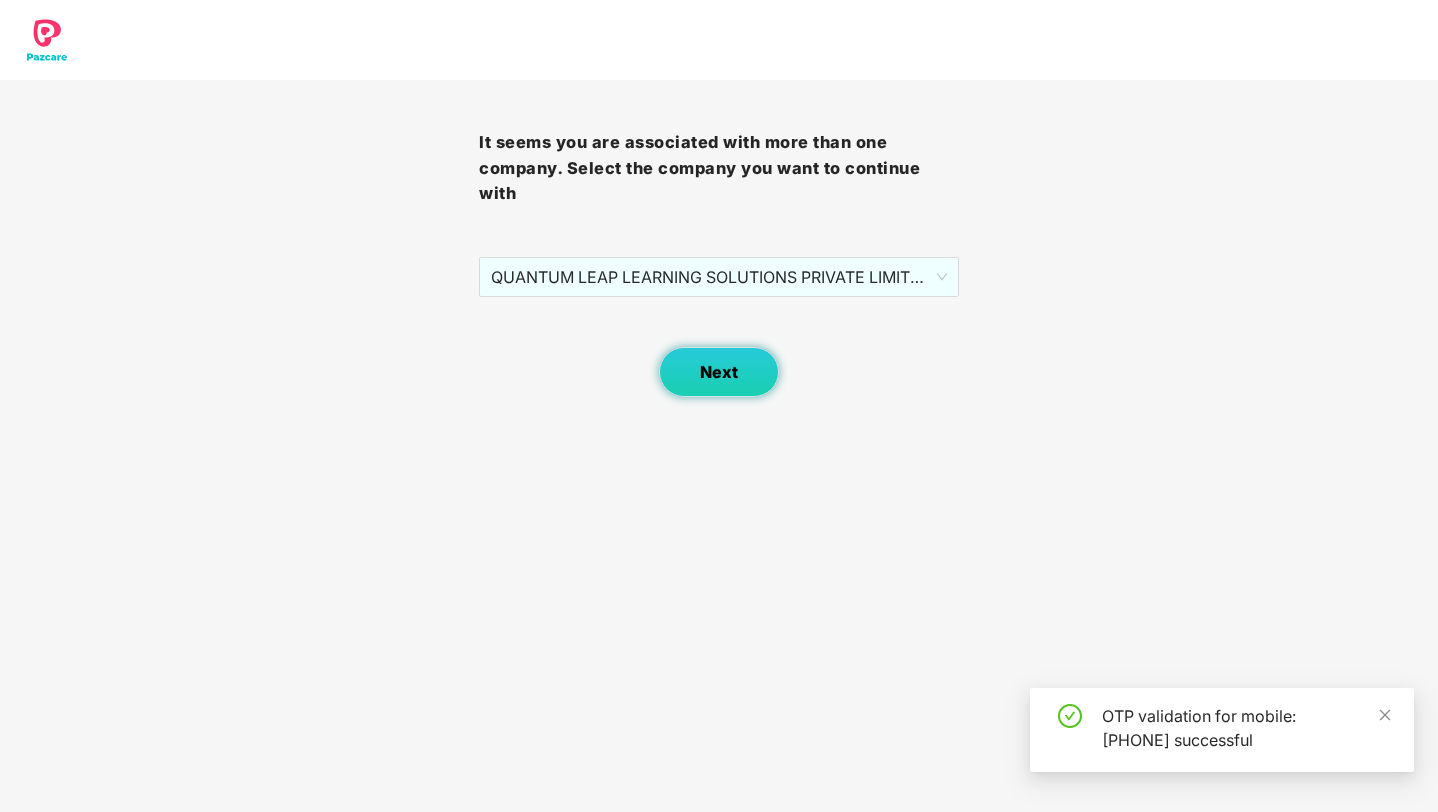 click on "Next" at bounding box center [719, 372] 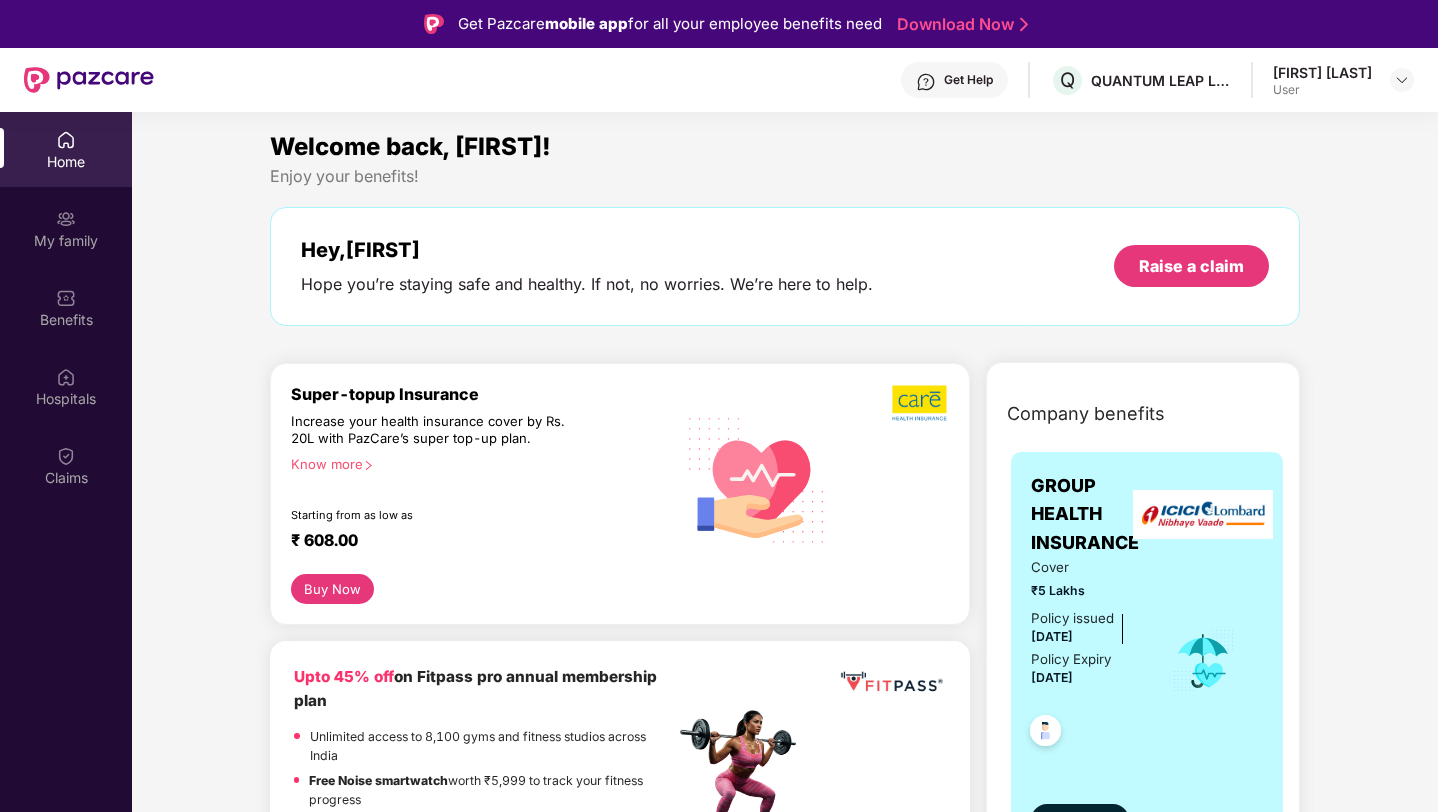 click on "Buy Now" at bounding box center [332, 589] 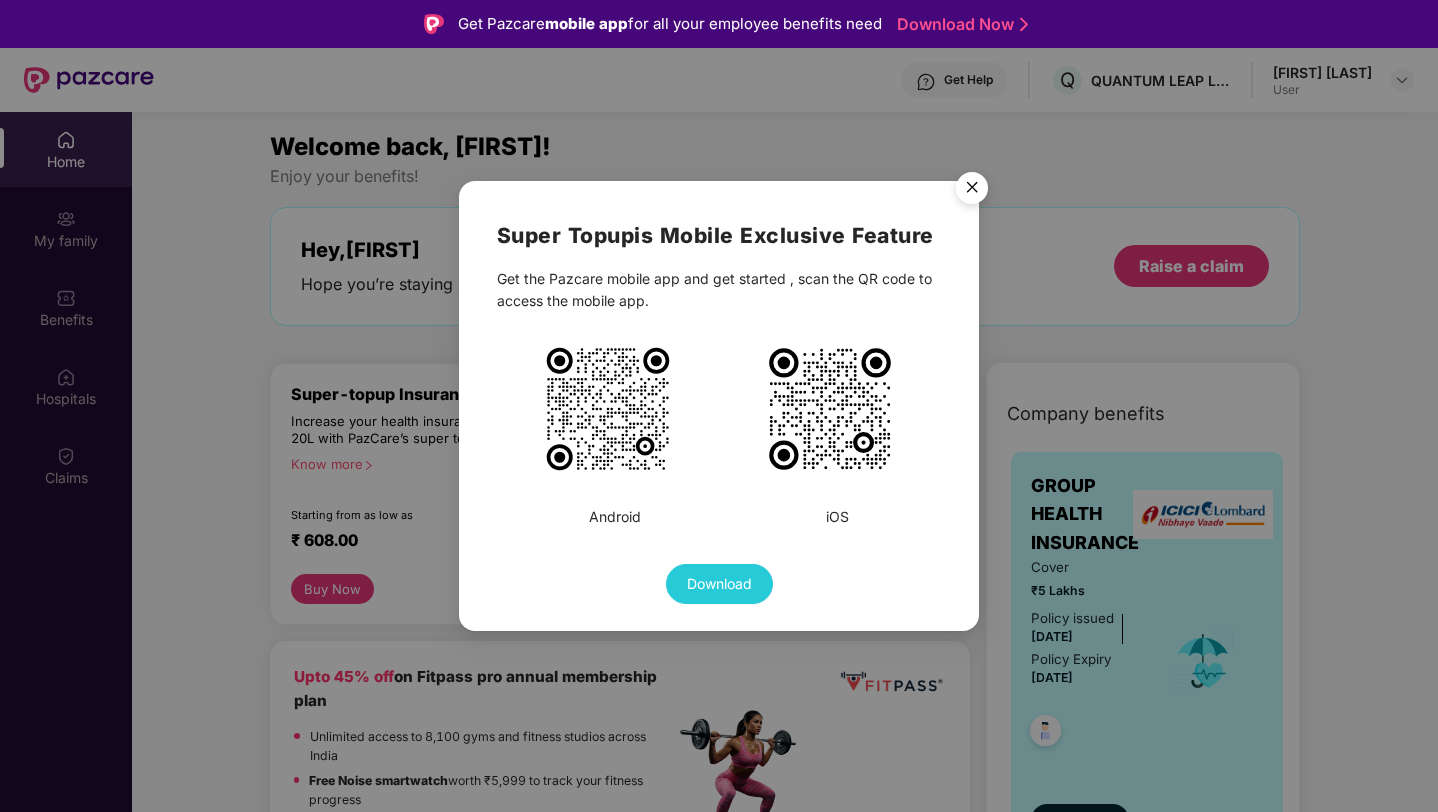 click at bounding box center [972, 191] 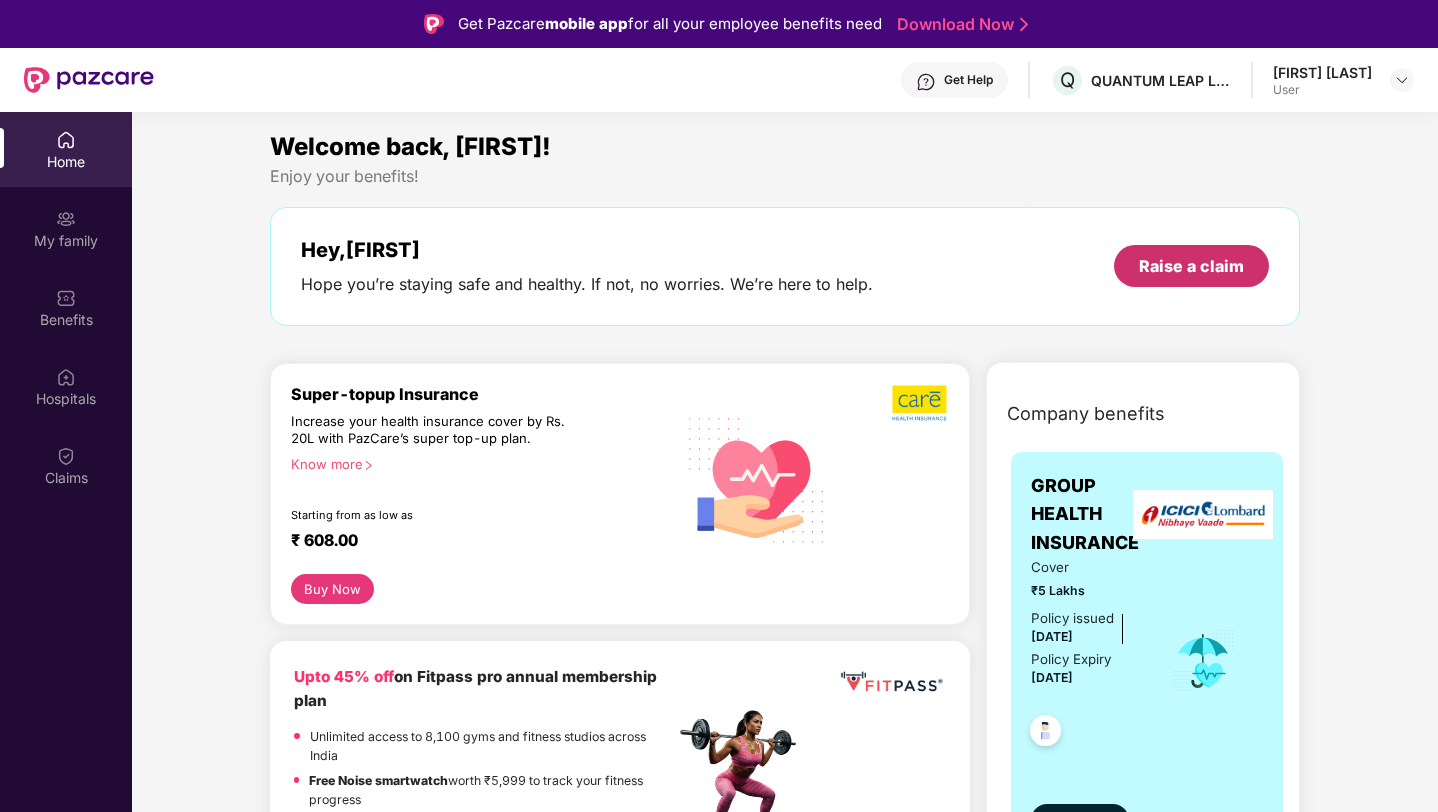 click on "Raise a claim" at bounding box center [1191, 266] 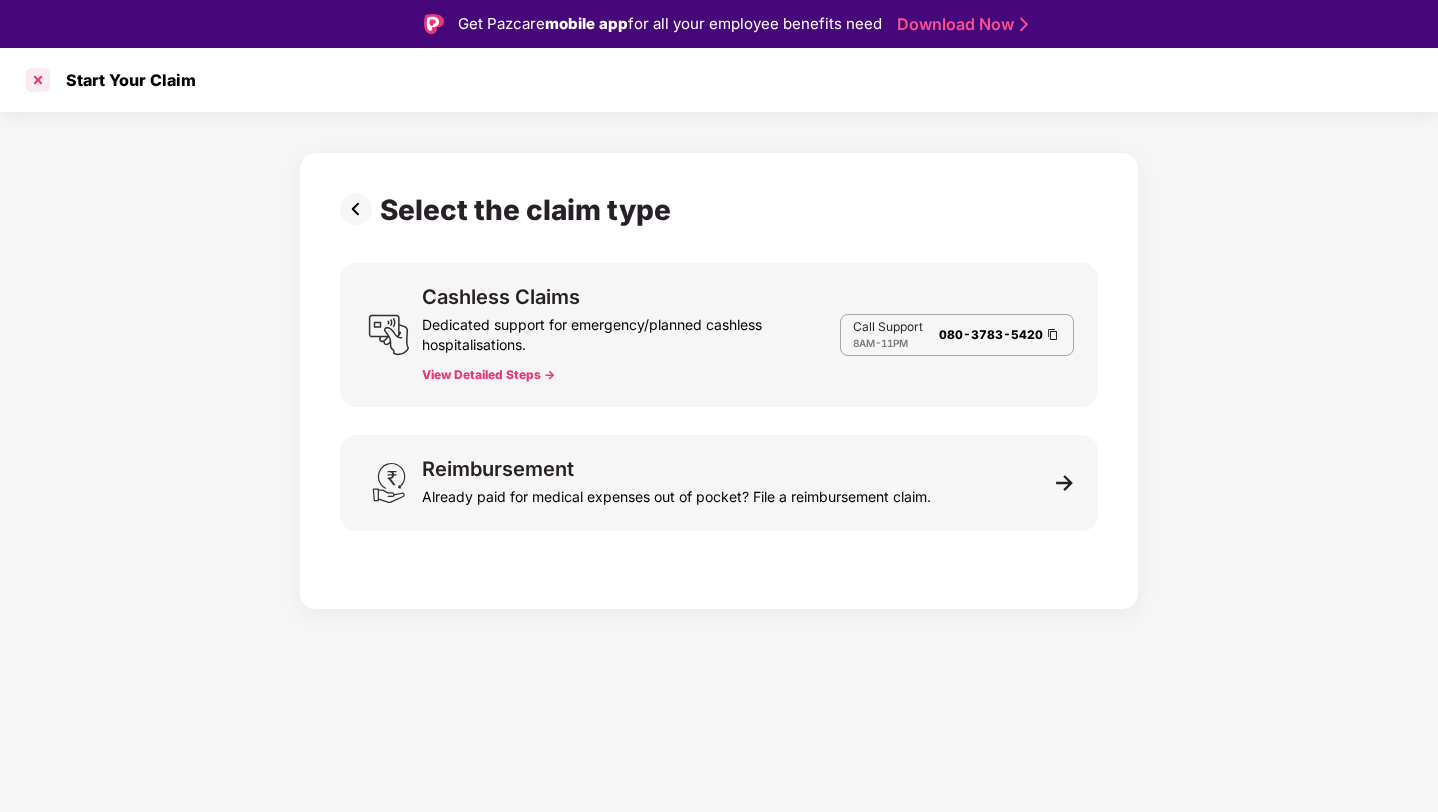 click at bounding box center [38, 80] 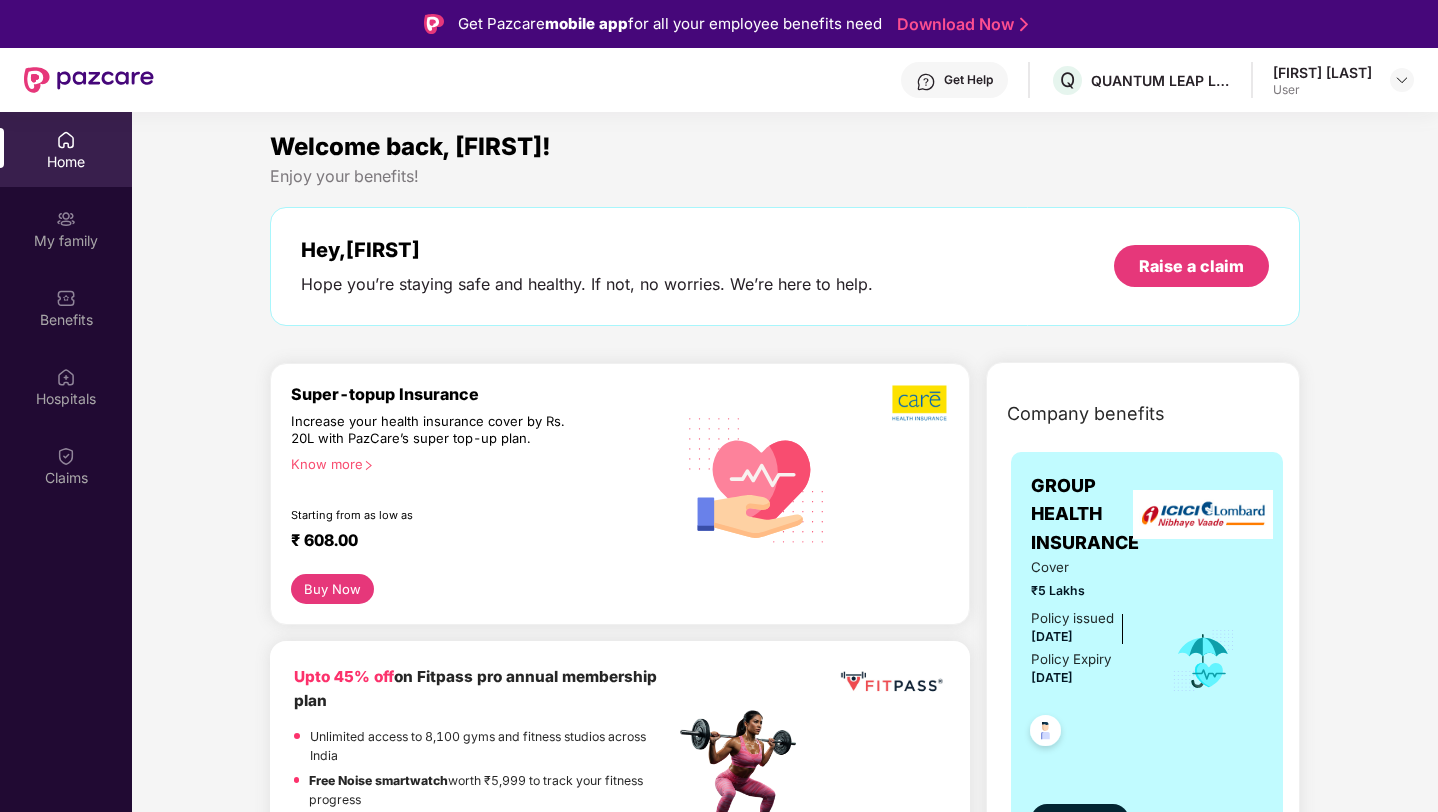 click on "Get Help" at bounding box center [968, 80] 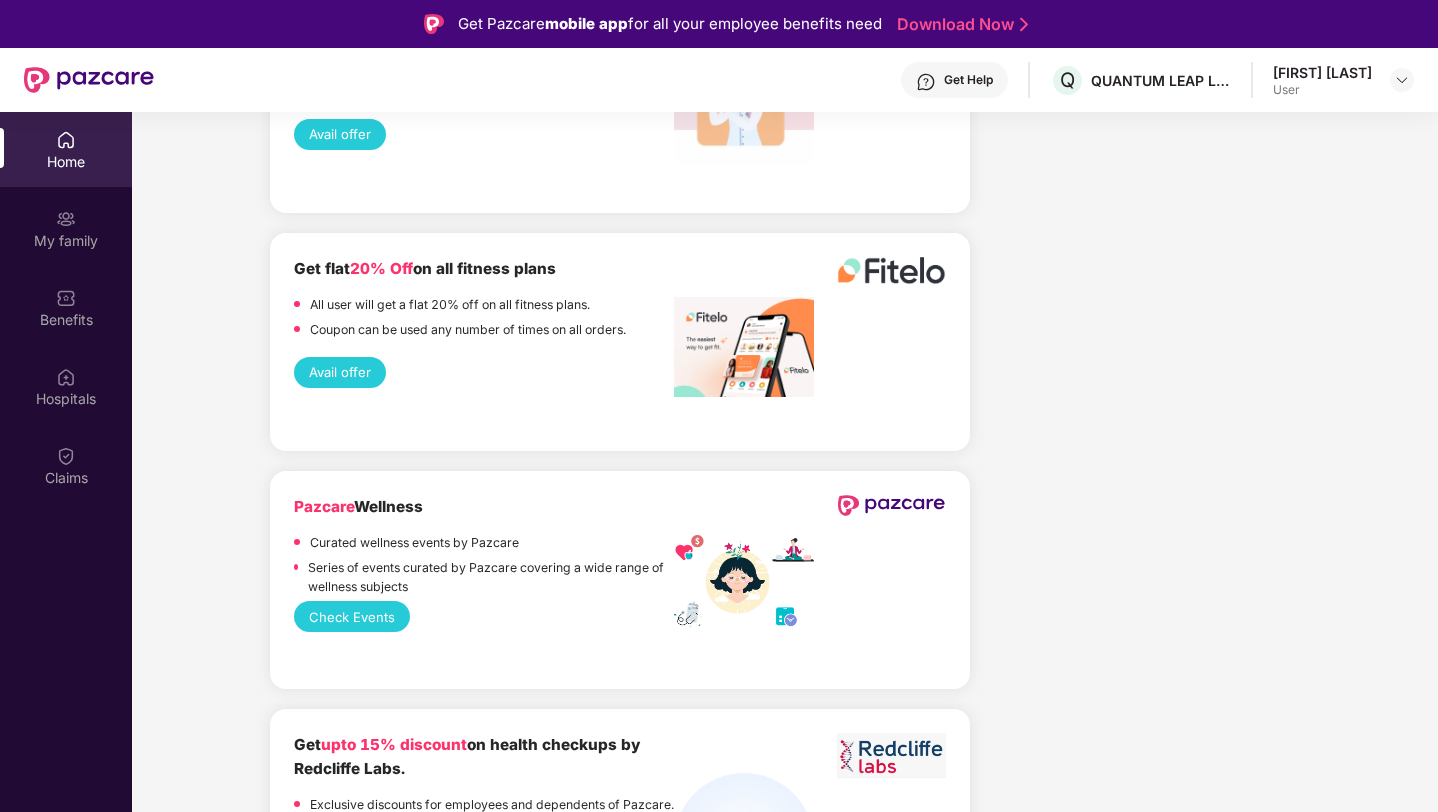 scroll, scrollTop: 3363, scrollLeft: 0, axis: vertical 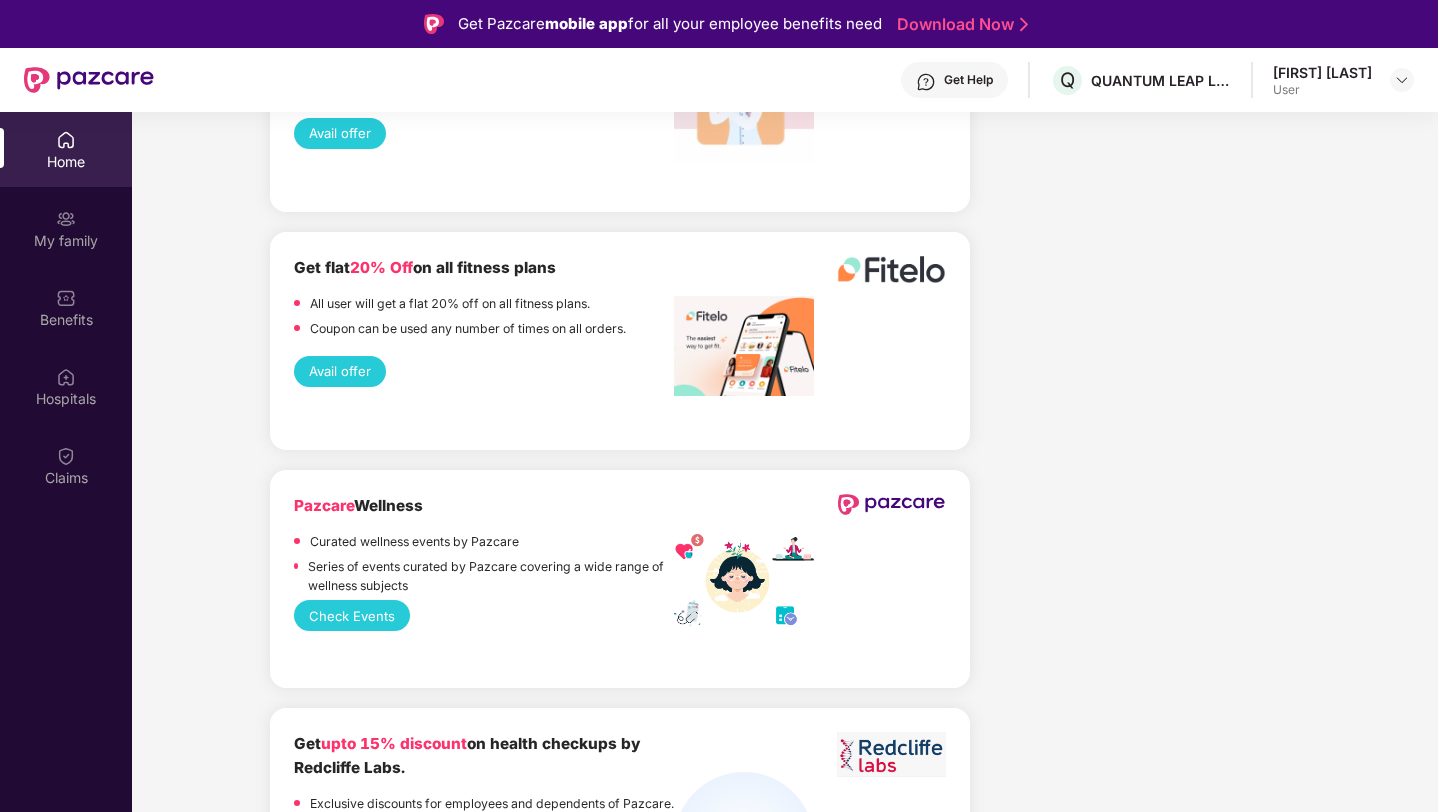 click on "Check Events" at bounding box center [352, 615] 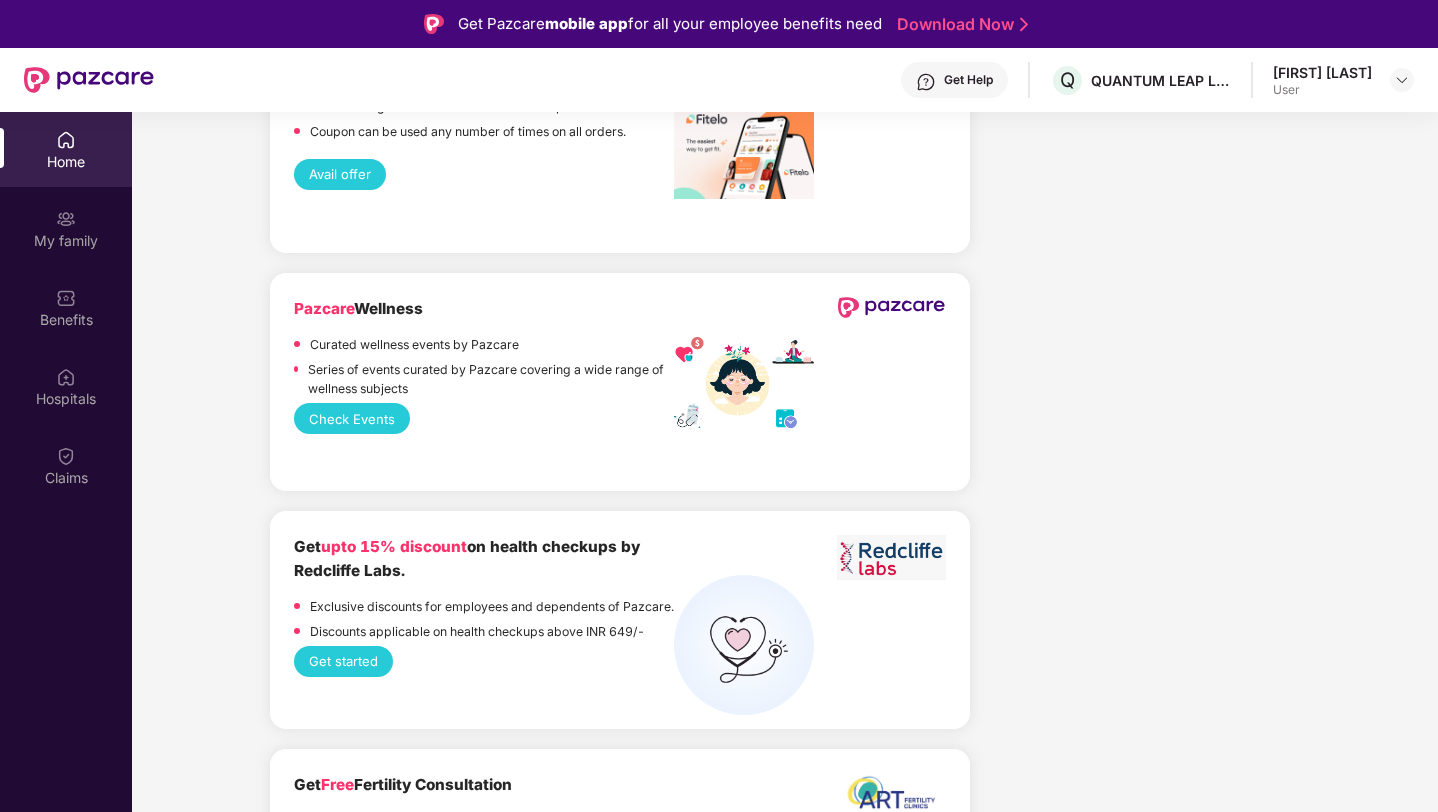 scroll, scrollTop: 3702, scrollLeft: 0, axis: vertical 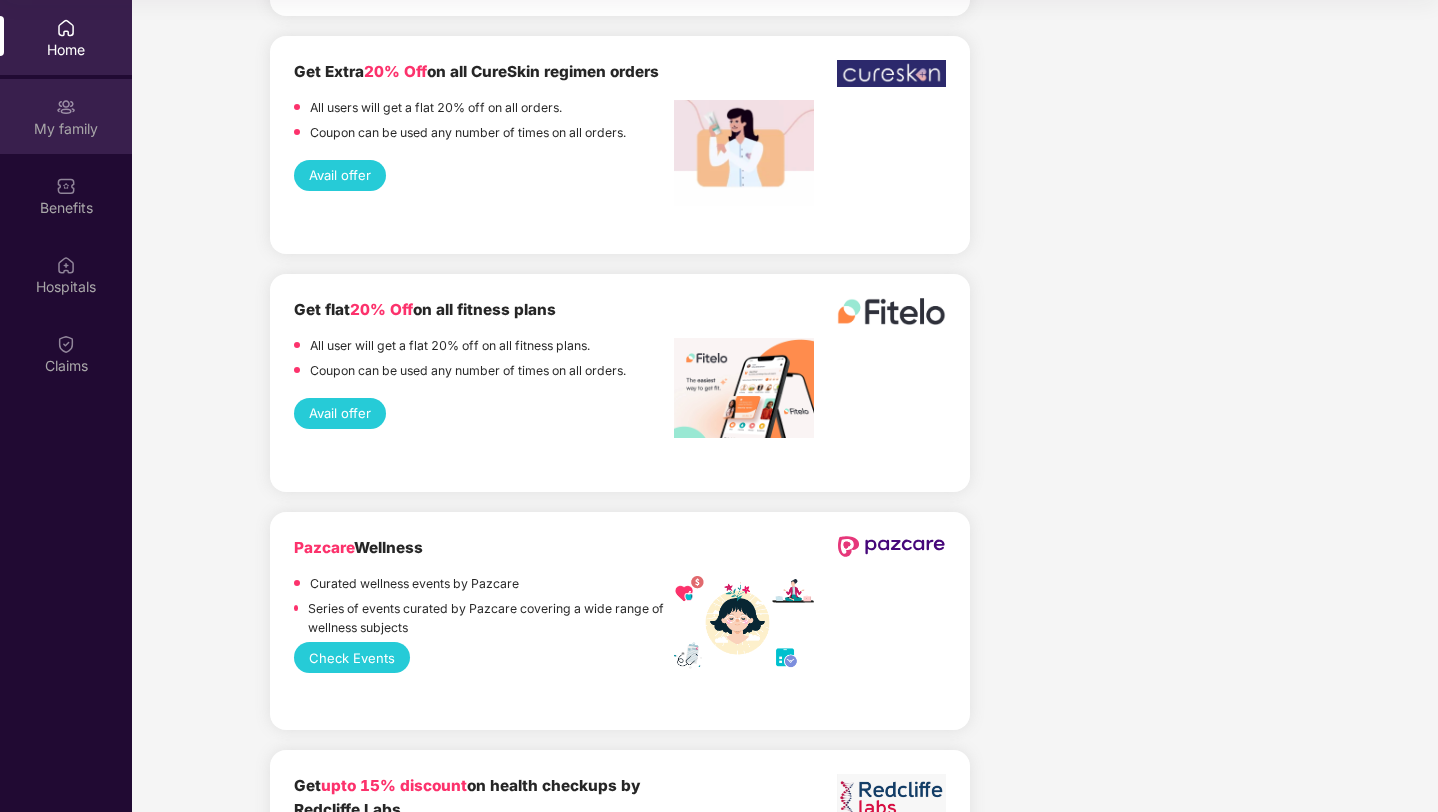 click at bounding box center [66, 107] 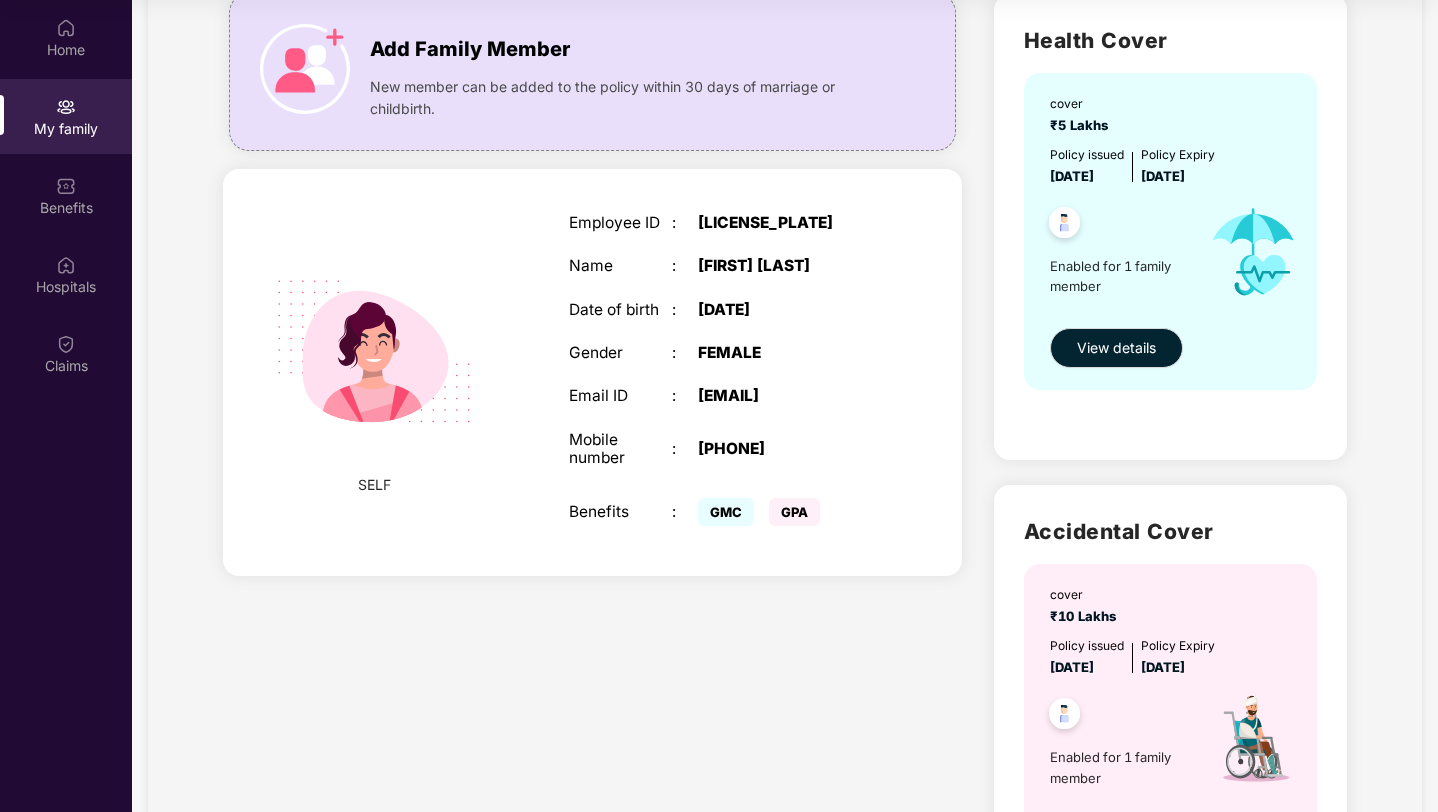 scroll, scrollTop: 148, scrollLeft: 0, axis: vertical 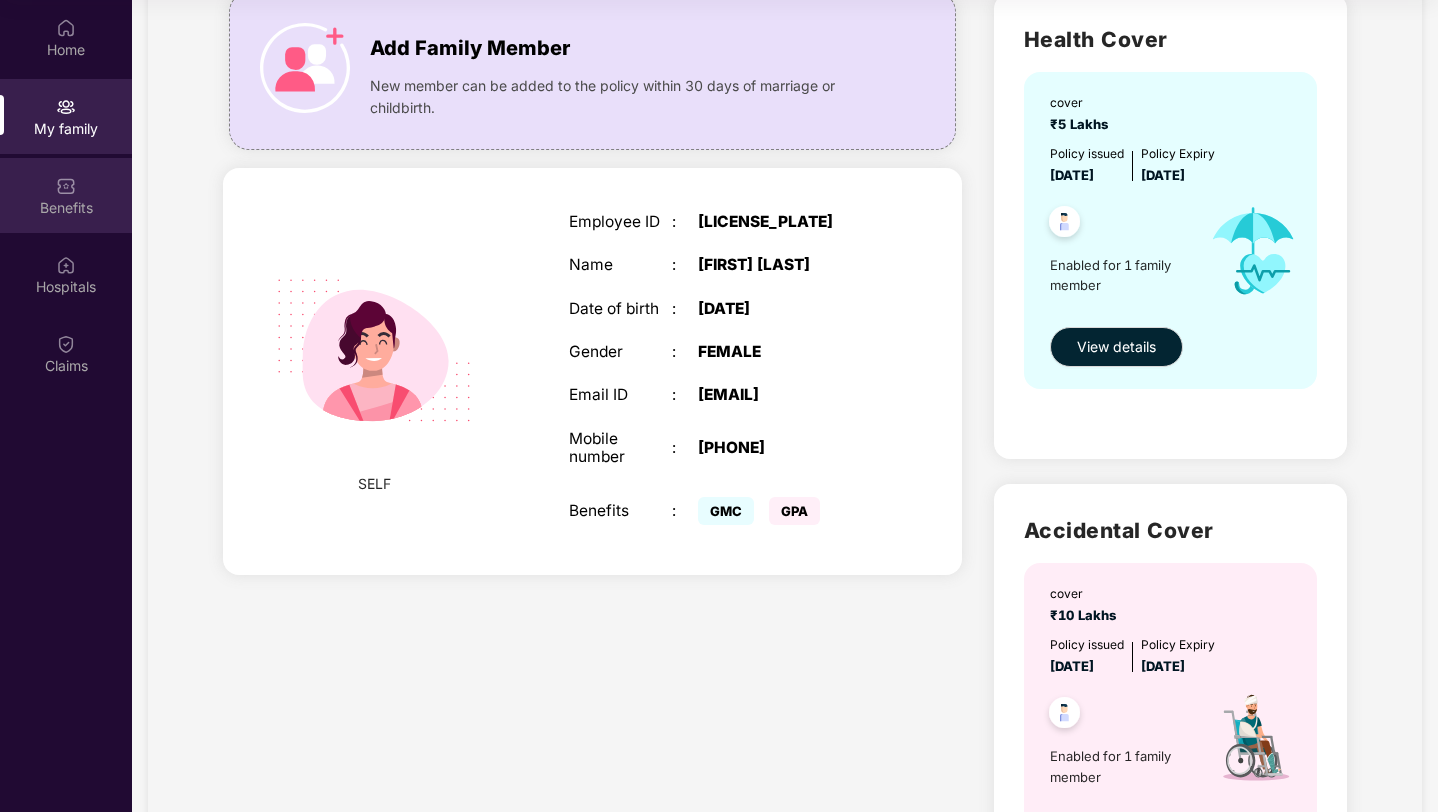 click at bounding box center (66, 186) 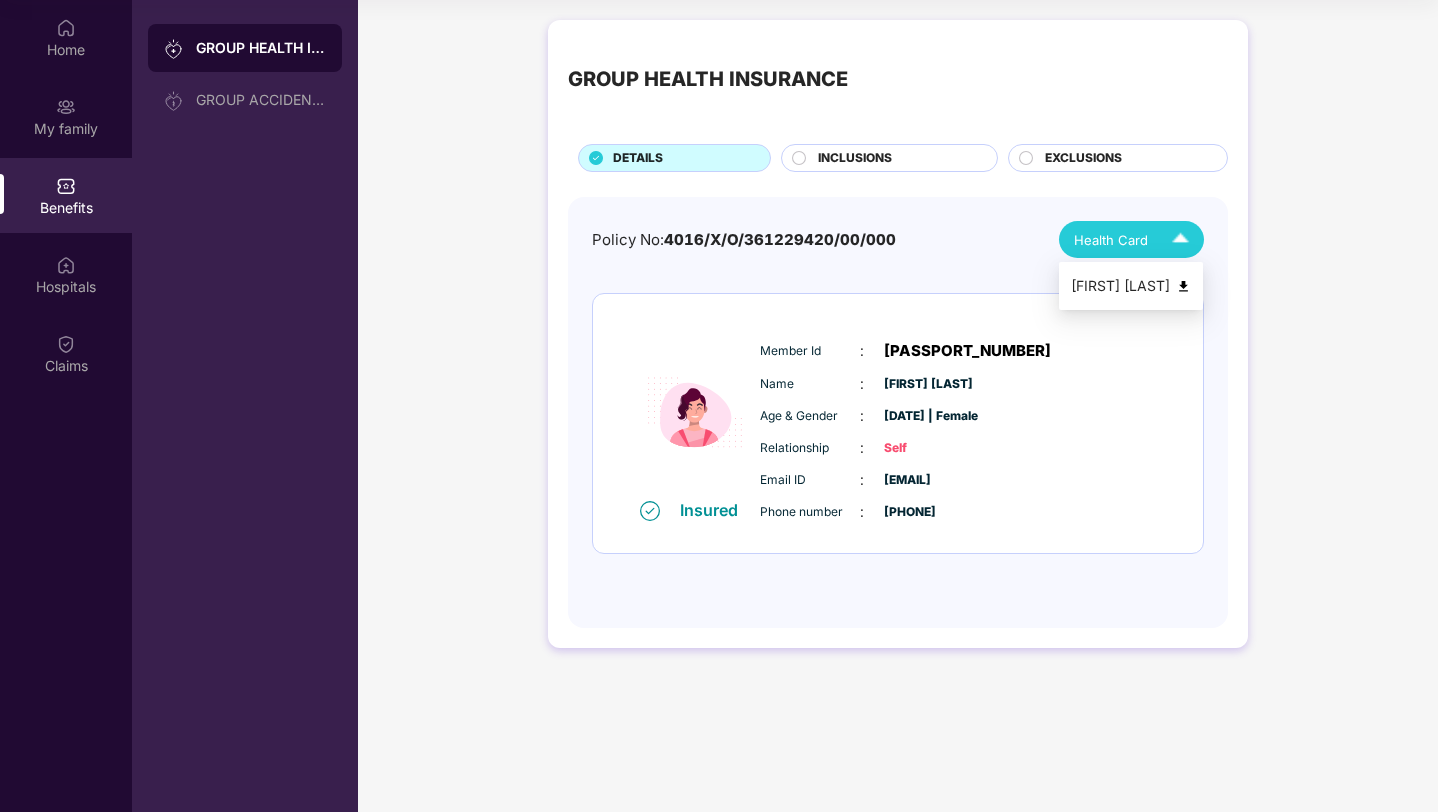 click at bounding box center (1180, 239) 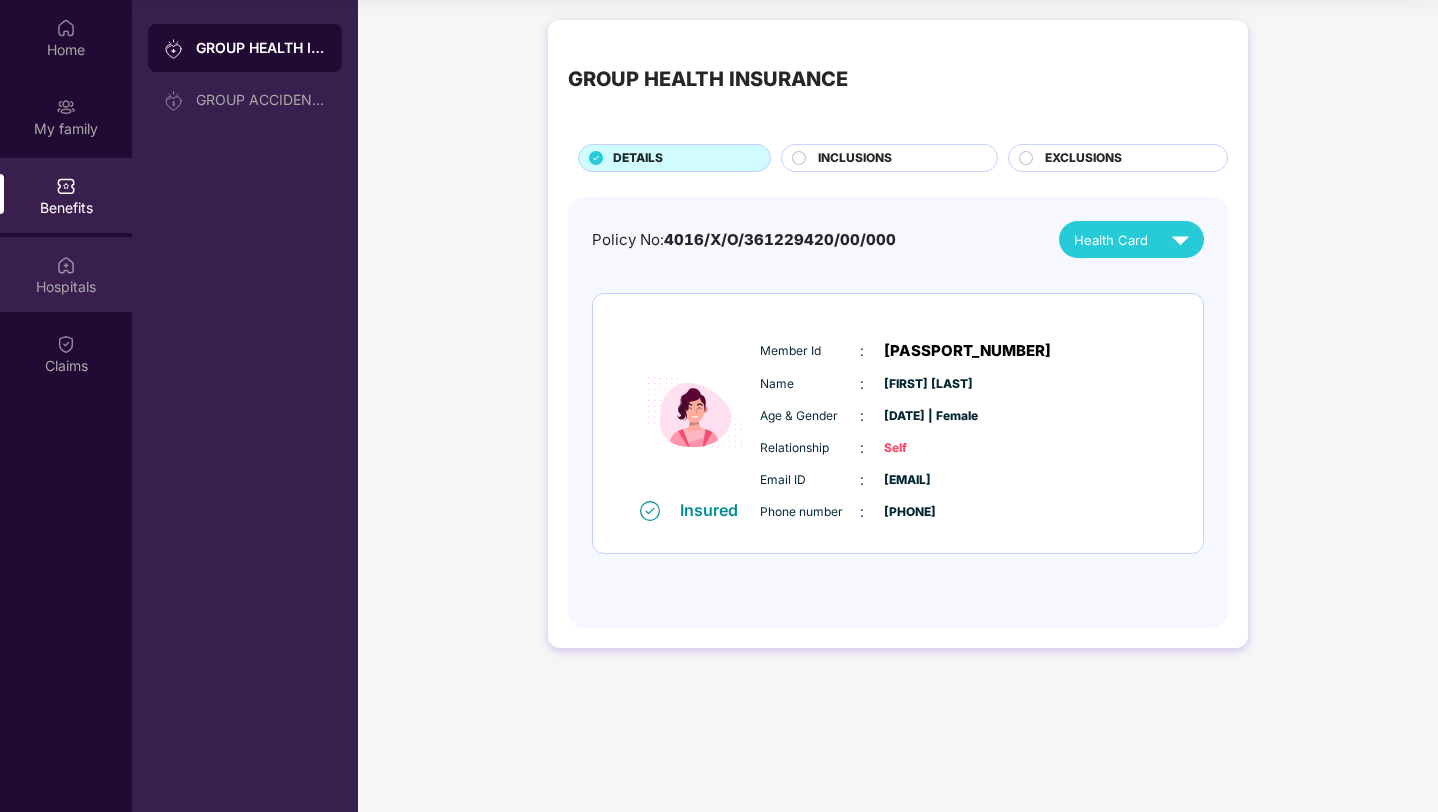 click at bounding box center (66, 265) 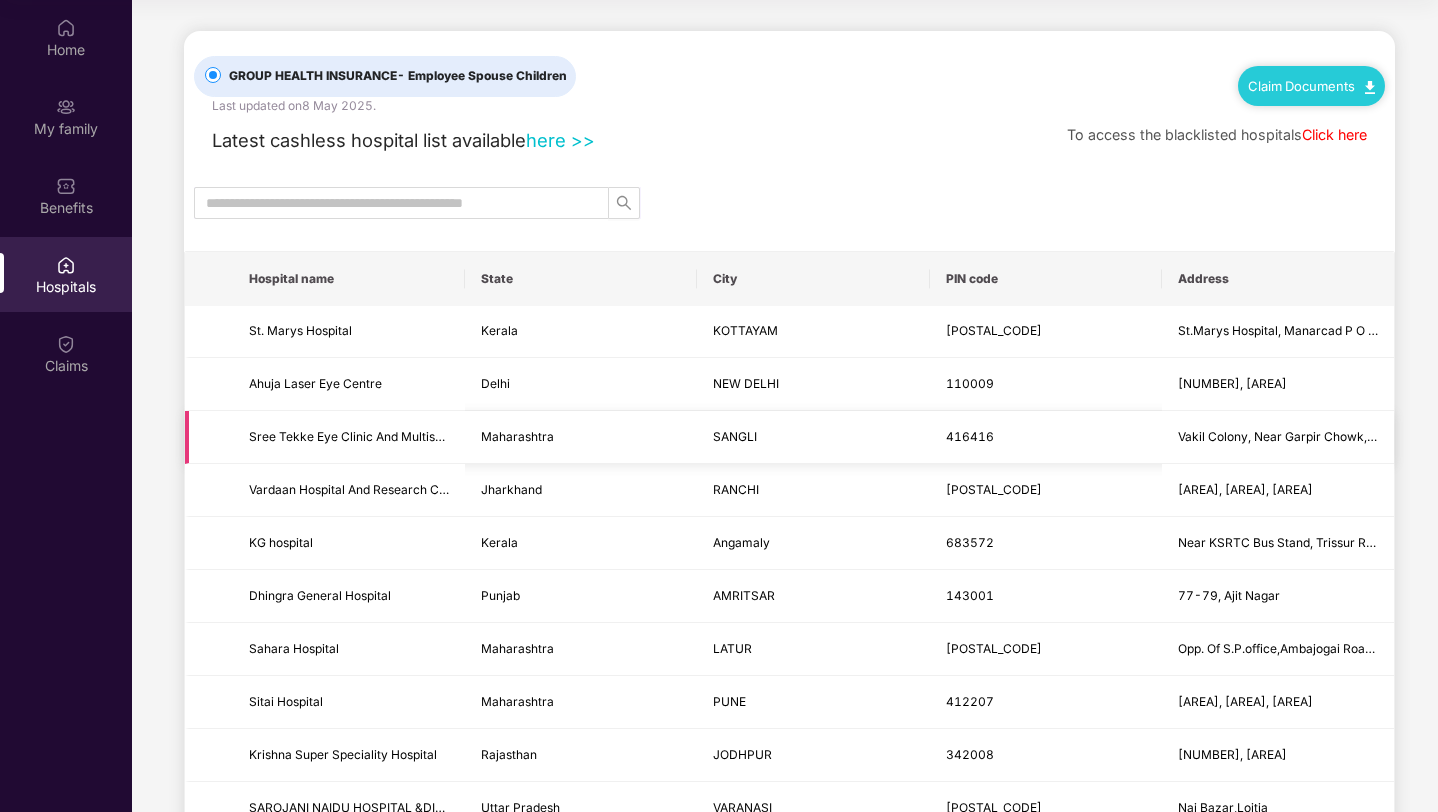 scroll, scrollTop: 0, scrollLeft: 0, axis: both 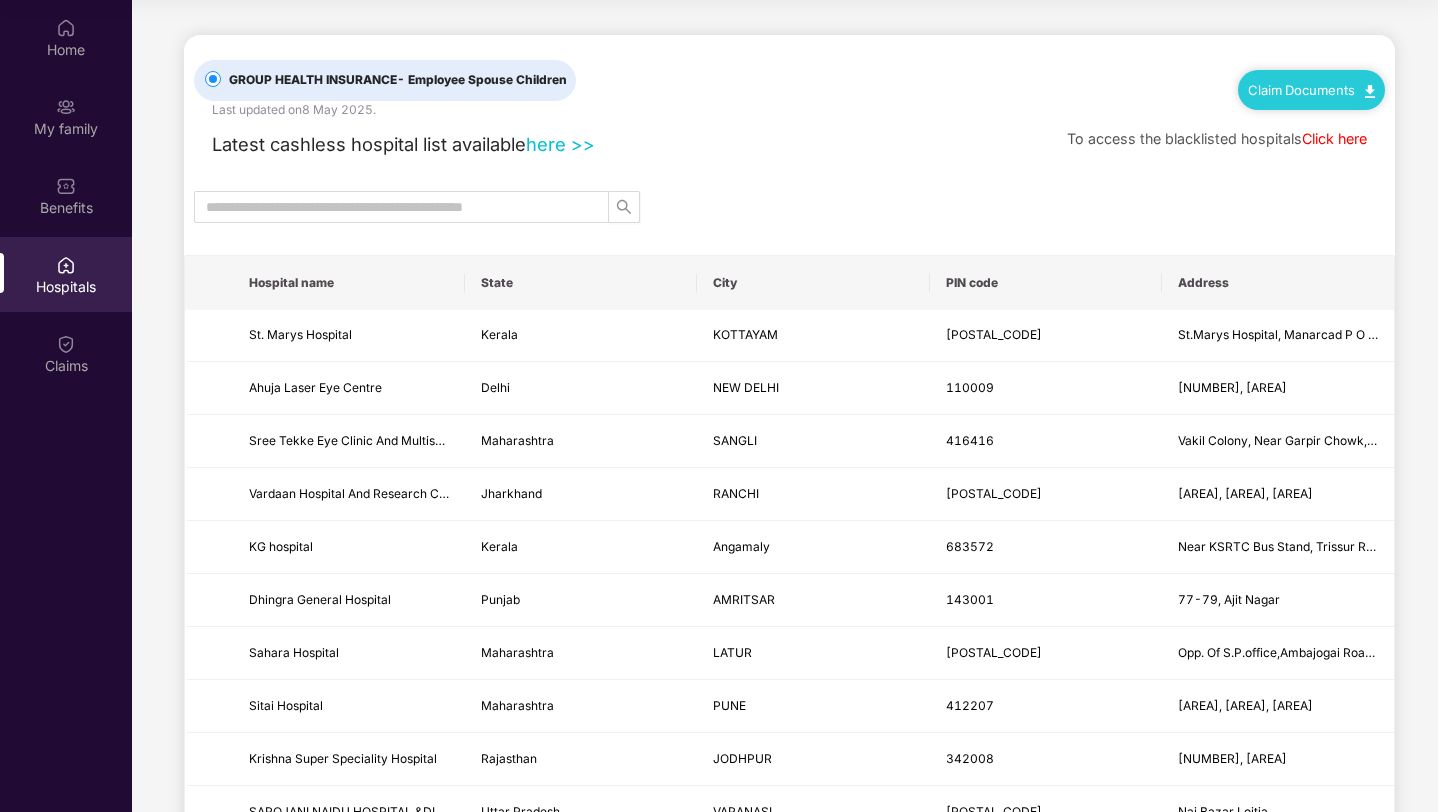 click on "here >>" at bounding box center (560, 144) 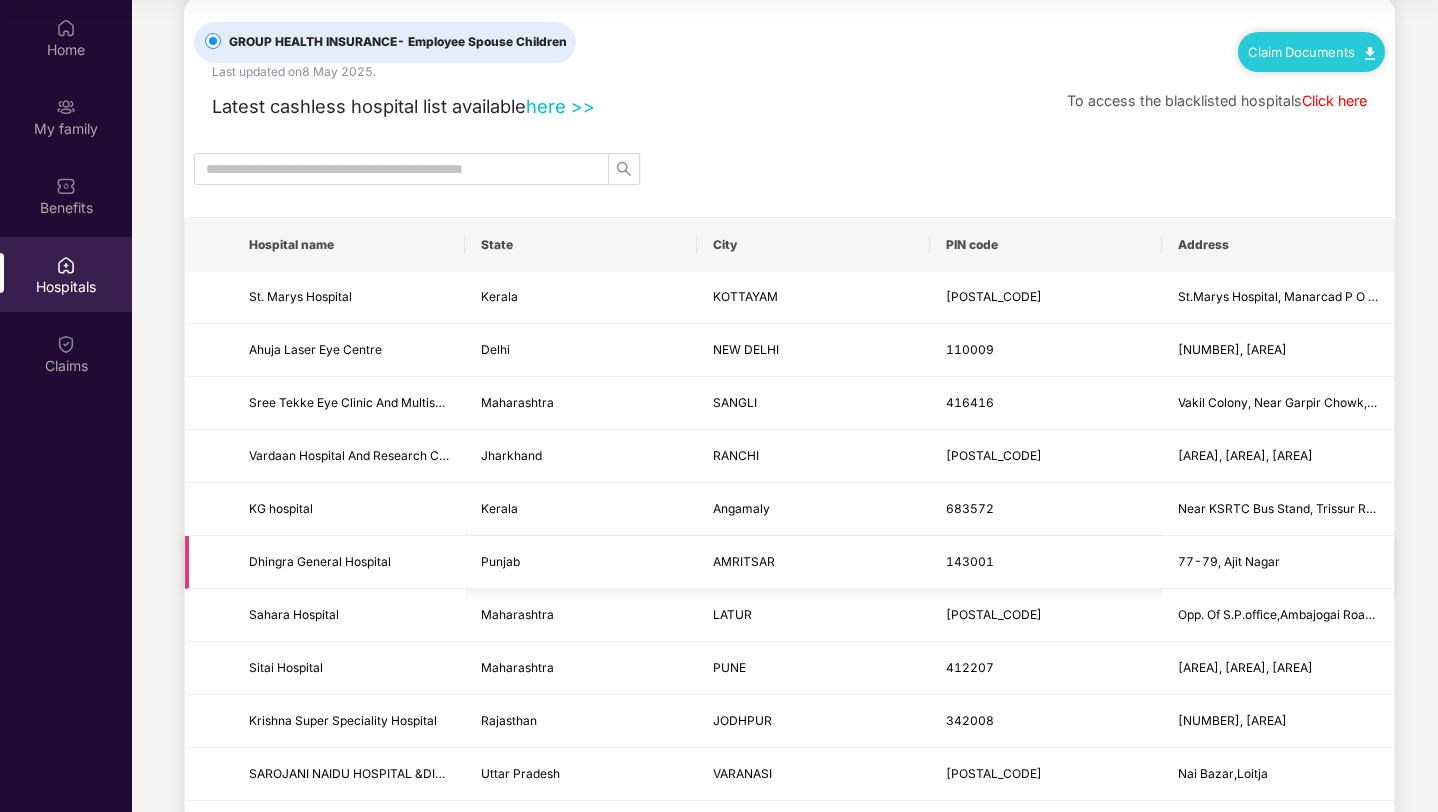 scroll, scrollTop: 0, scrollLeft: 0, axis: both 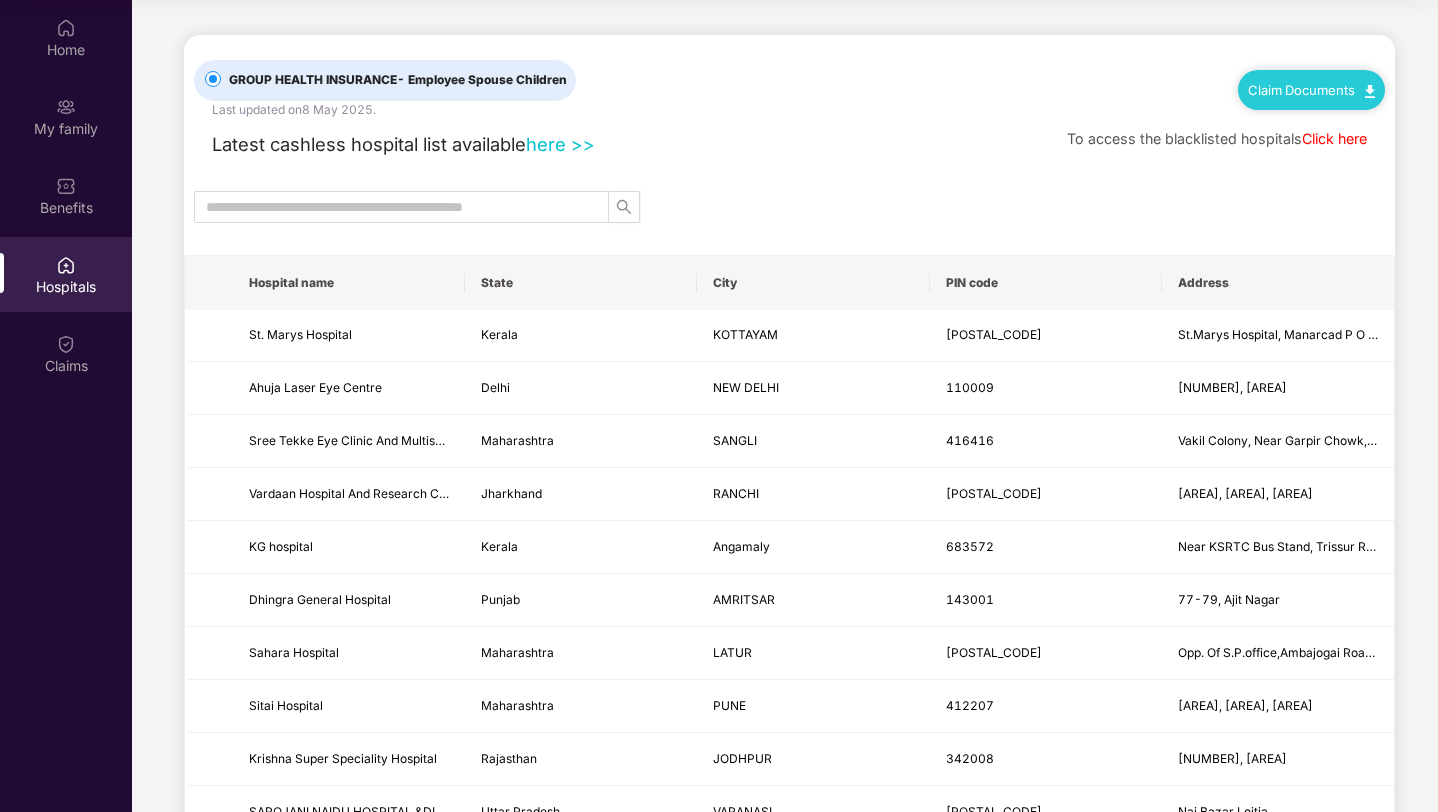 click on "Click here" at bounding box center (1334, 138) 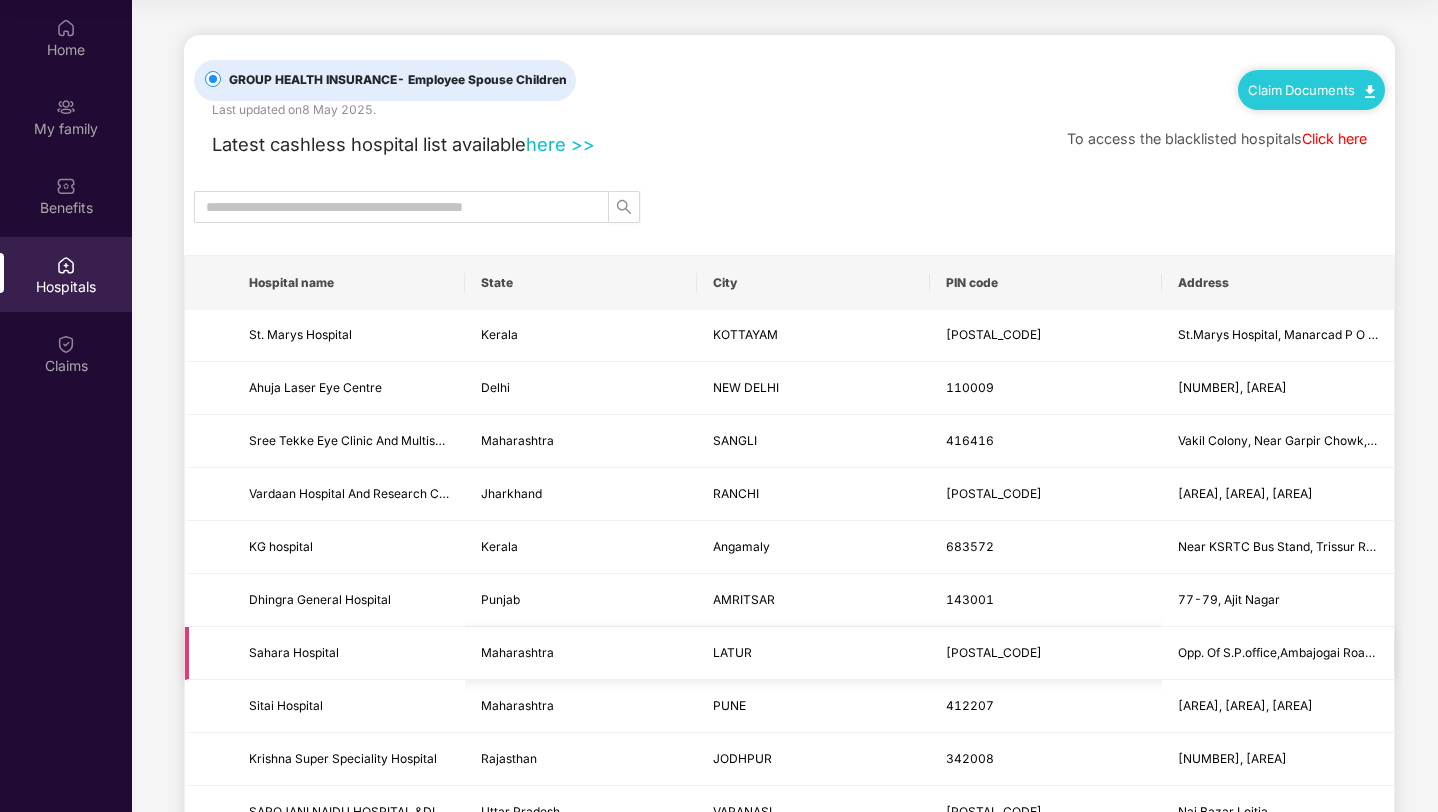 scroll, scrollTop: 37, scrollLeft: 0, axis: vertical 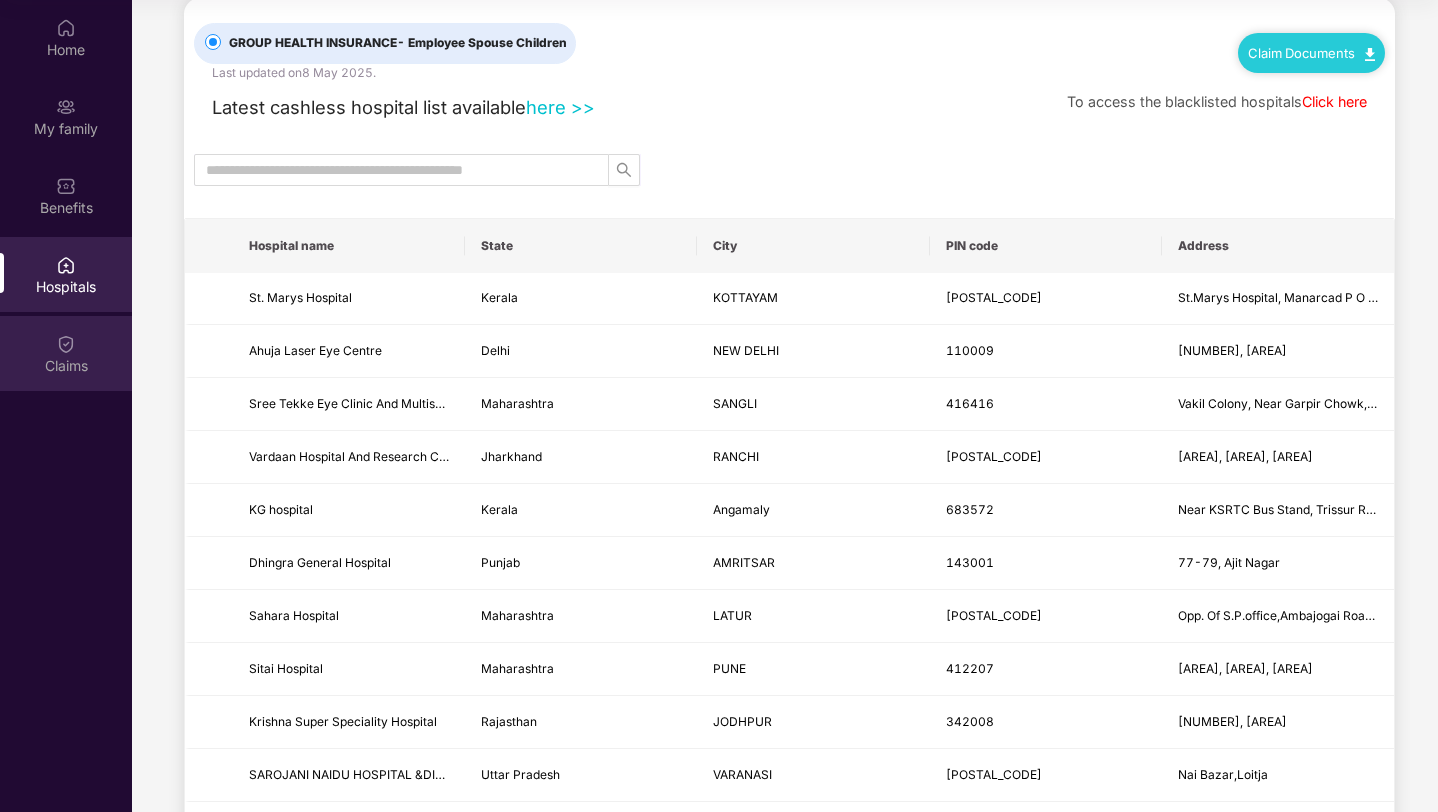 click at bounding box center (66, 344) 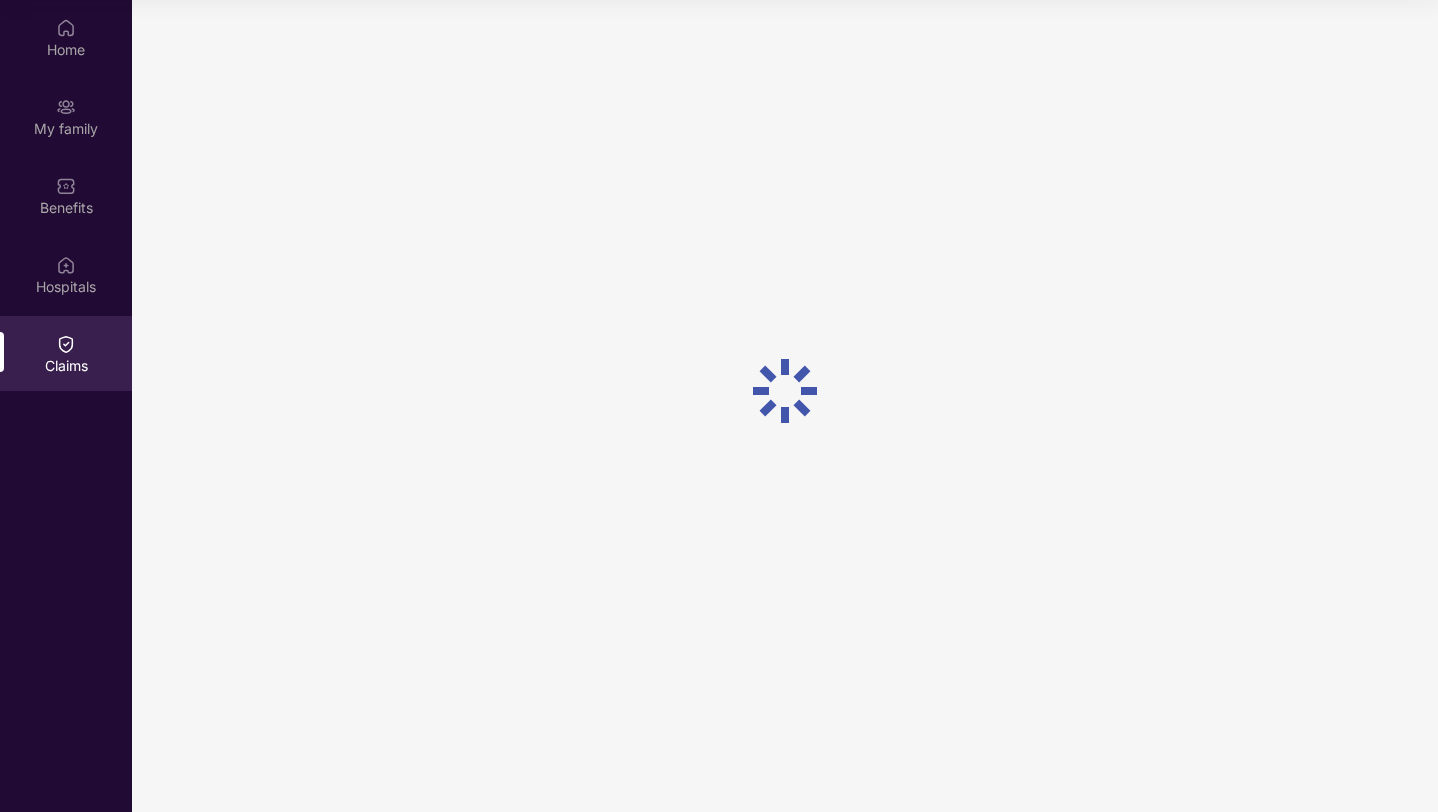 scroll, scrollTop: 0, scrollLeft: 0, axis: both 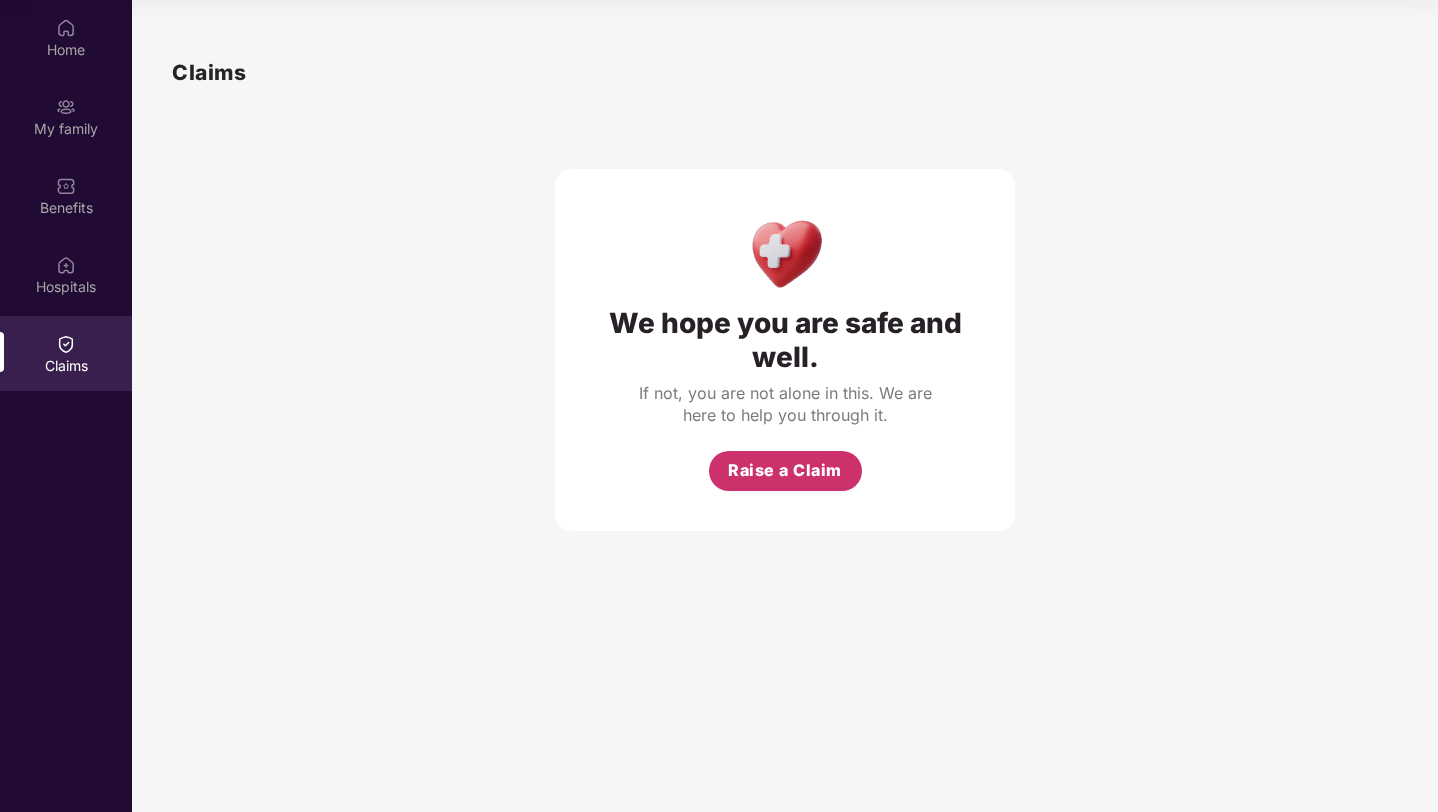 click on "Raise a Claim" at bounding box center (785, 470) 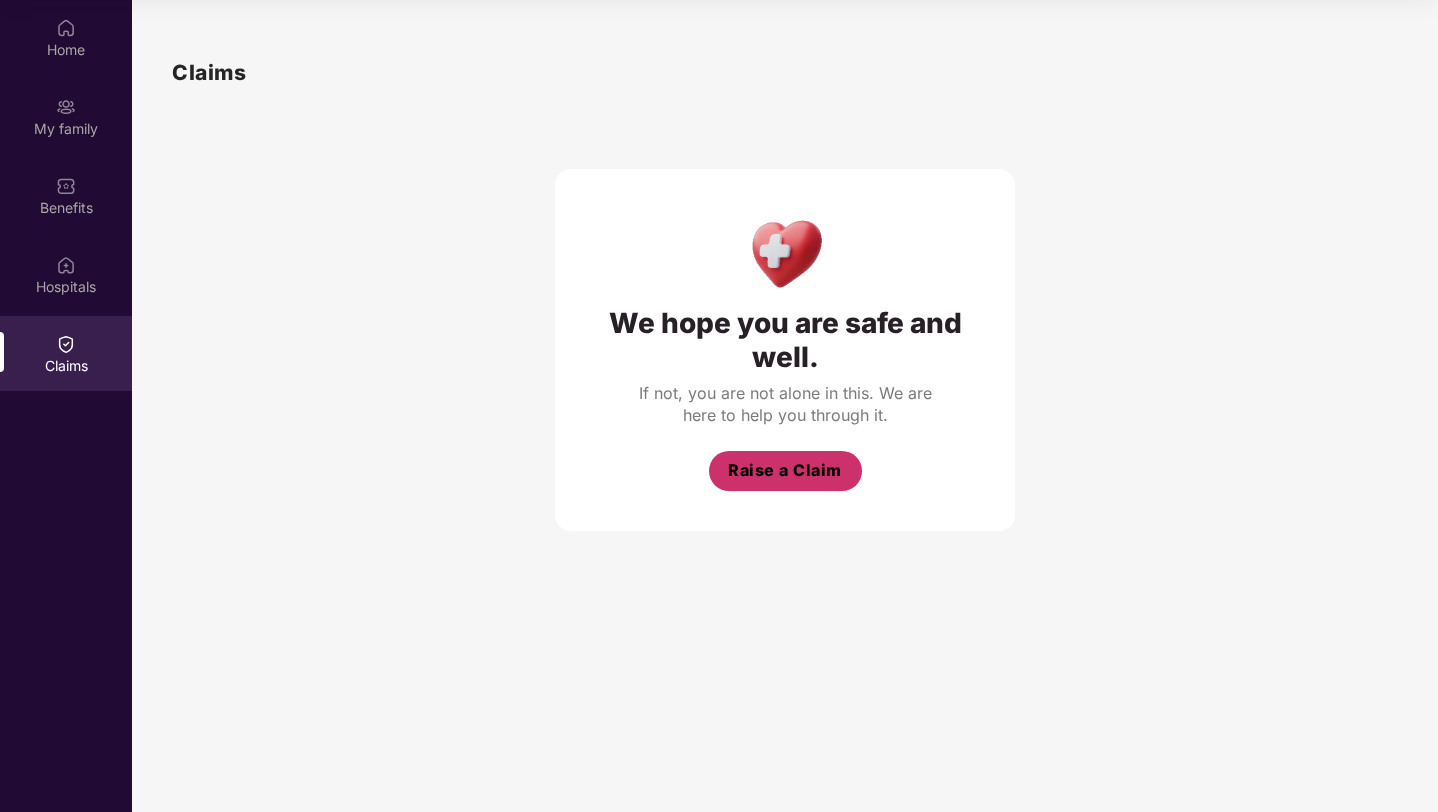 scroll, scrollTop: 48, scrollLeft: 0, axis: vertical 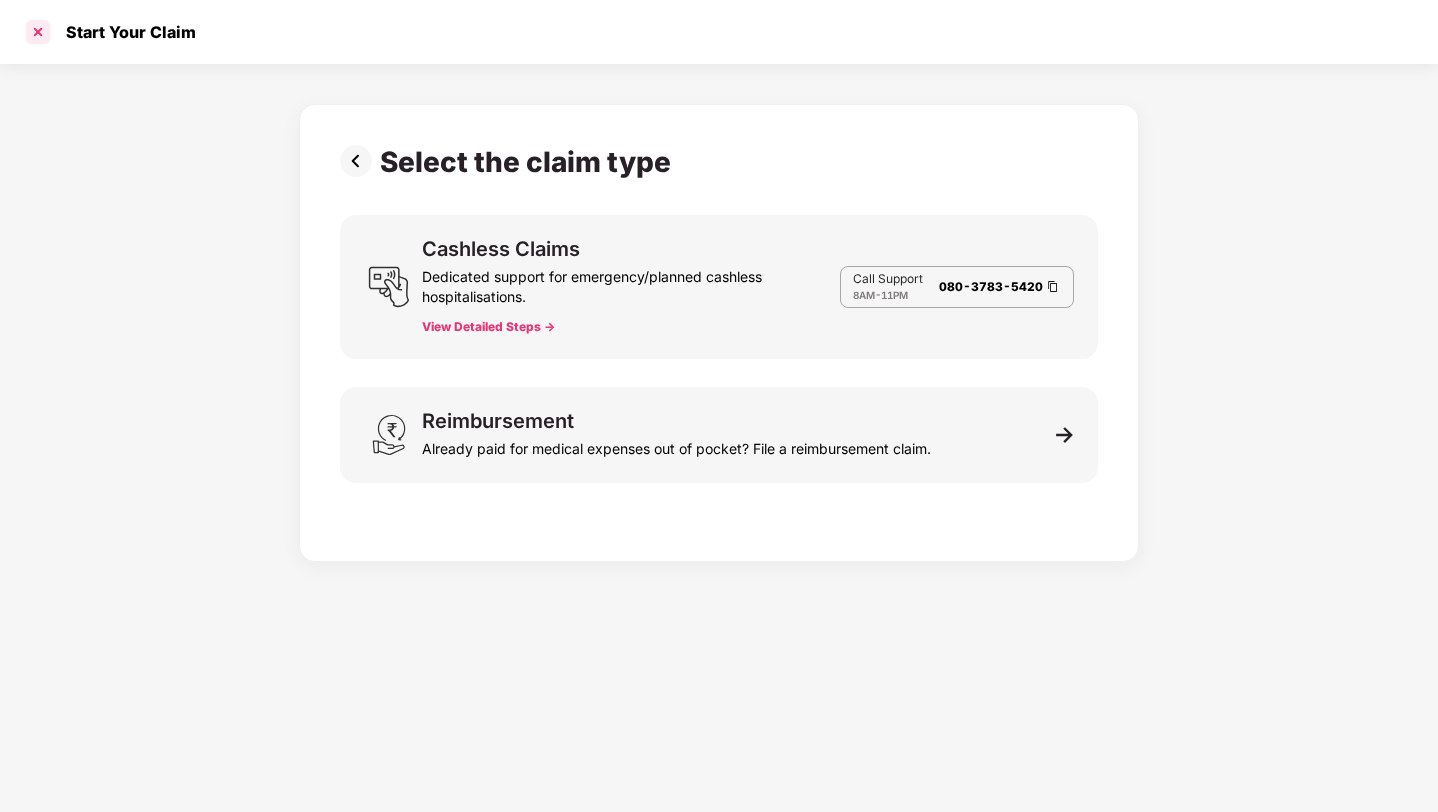 click at bounding box center (38, 32) 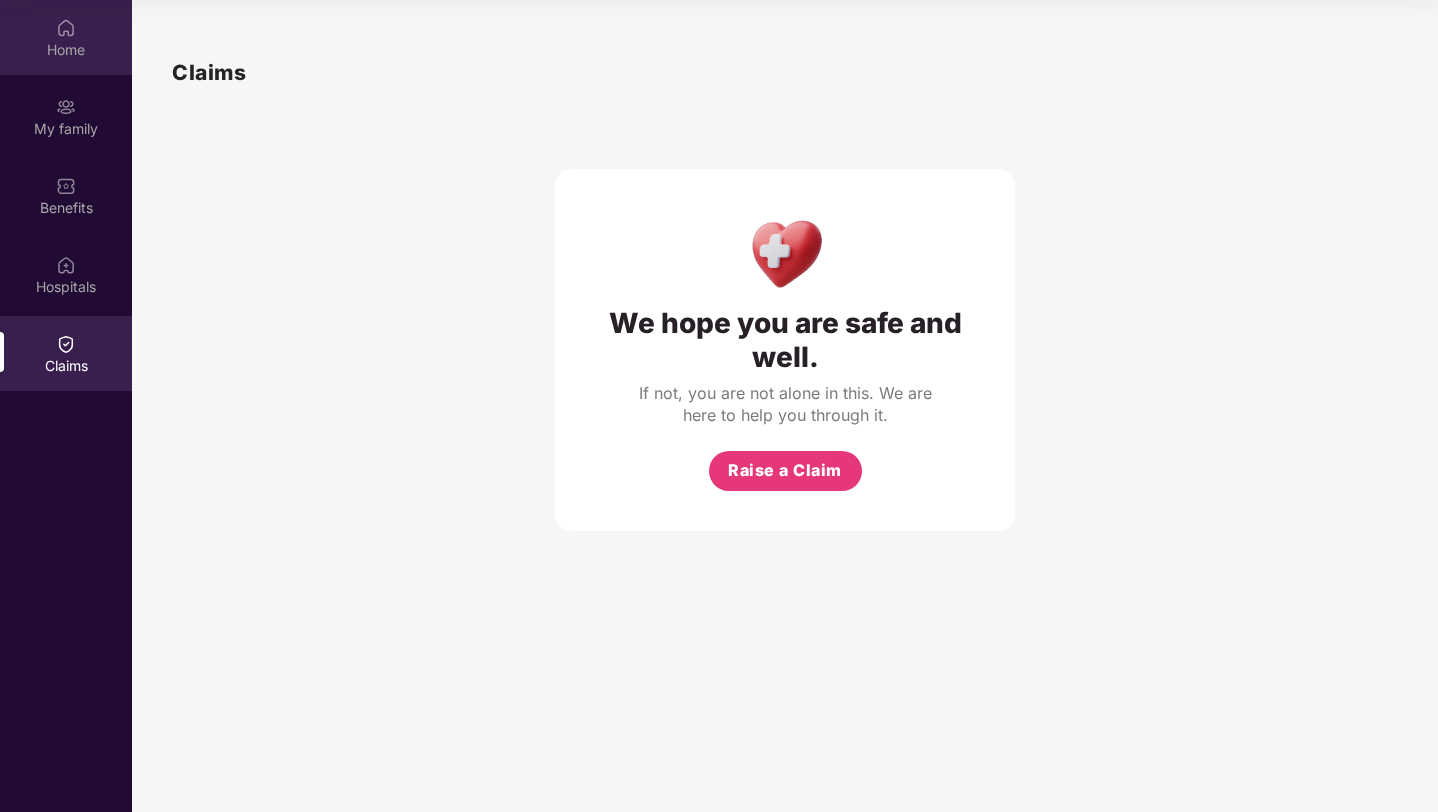 click on "Home" at bounding box center (66, 50) 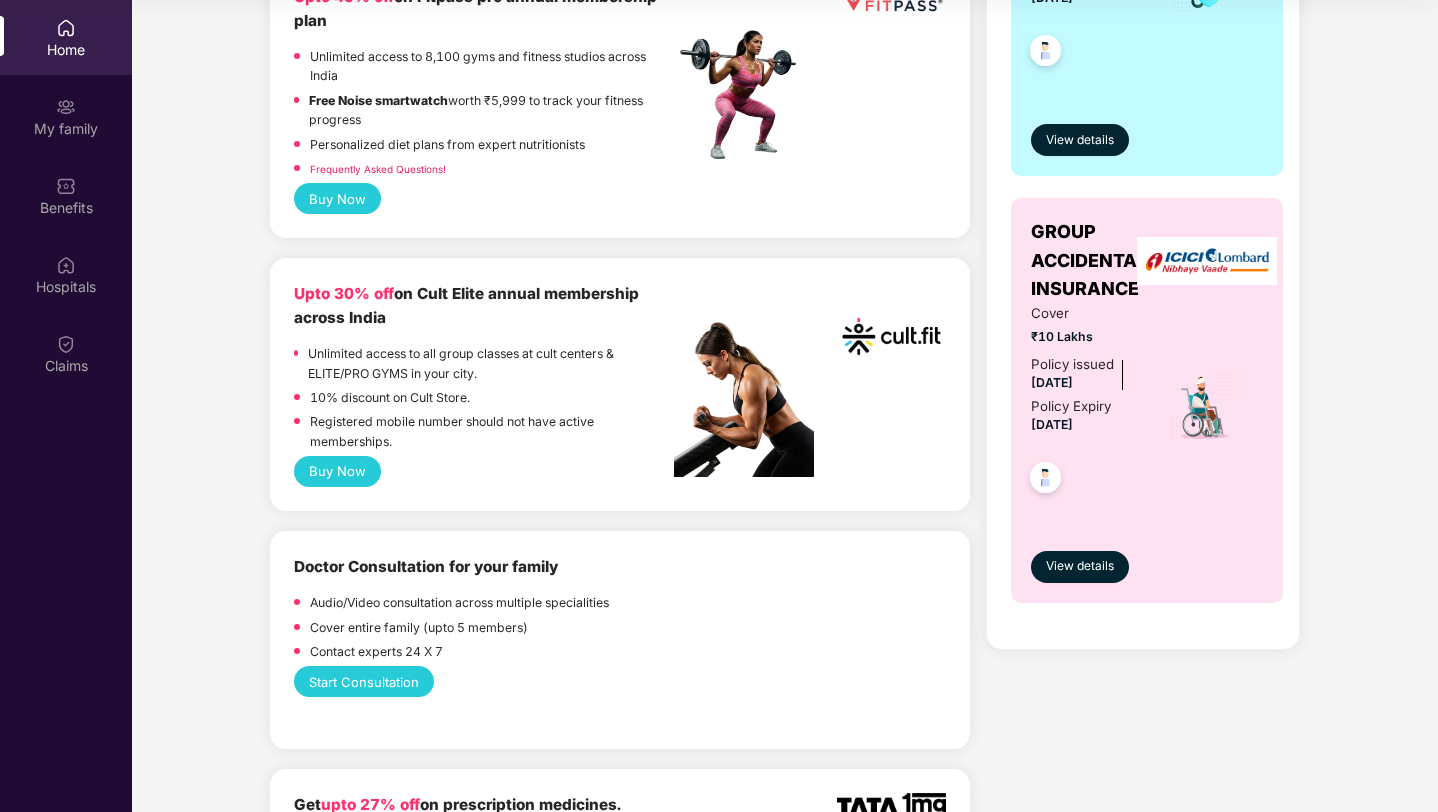 scroll, scrollTop: 0, scrollLeft: 0, axis: both 